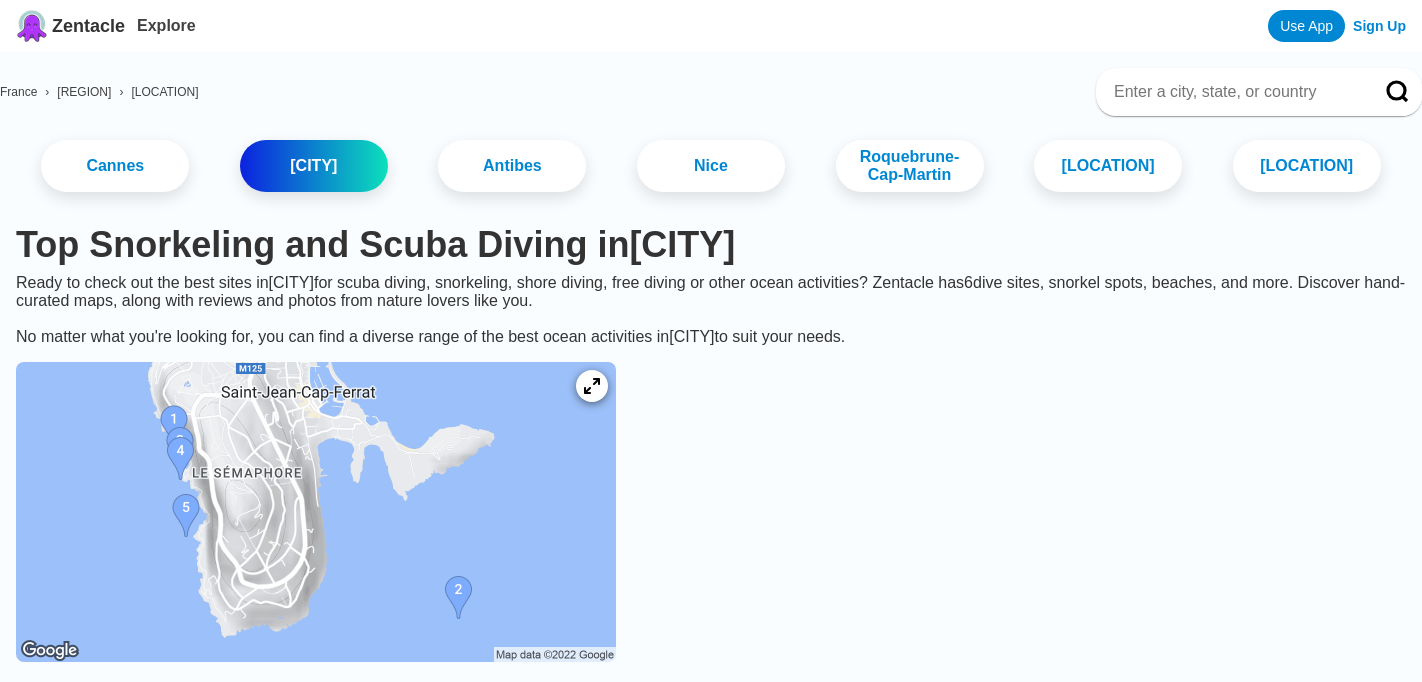 scroll, scrollTop: 0, scrollLeft: 0, axis: both 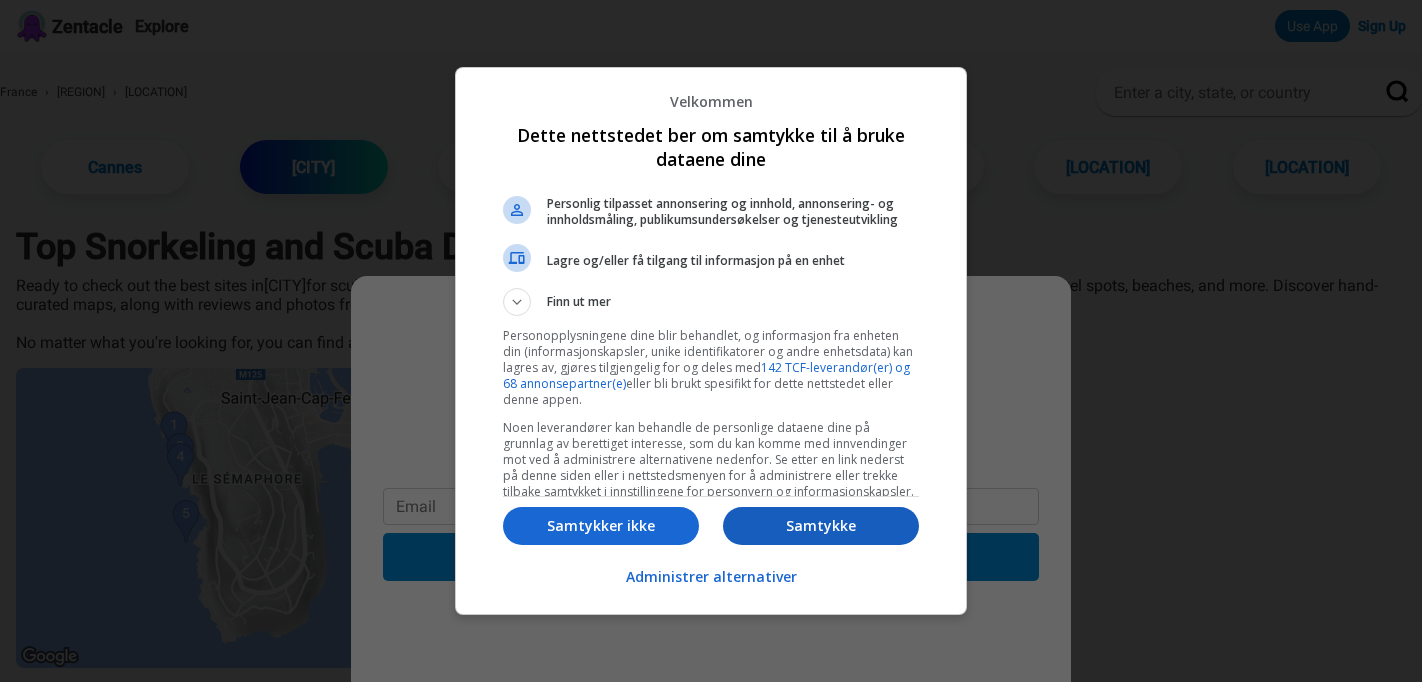 click on "Samtykke" at bounding box center (821, 526) 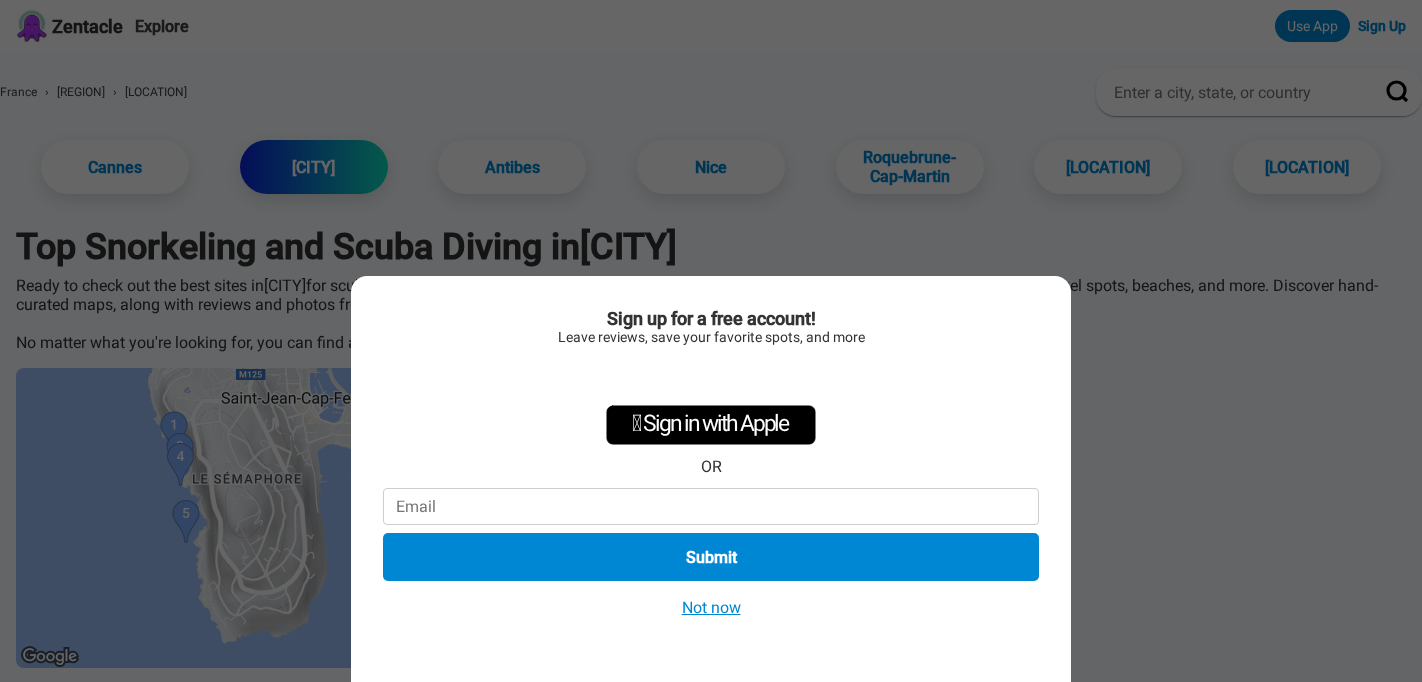 click on "Not now" at bounding box center (711, 607) 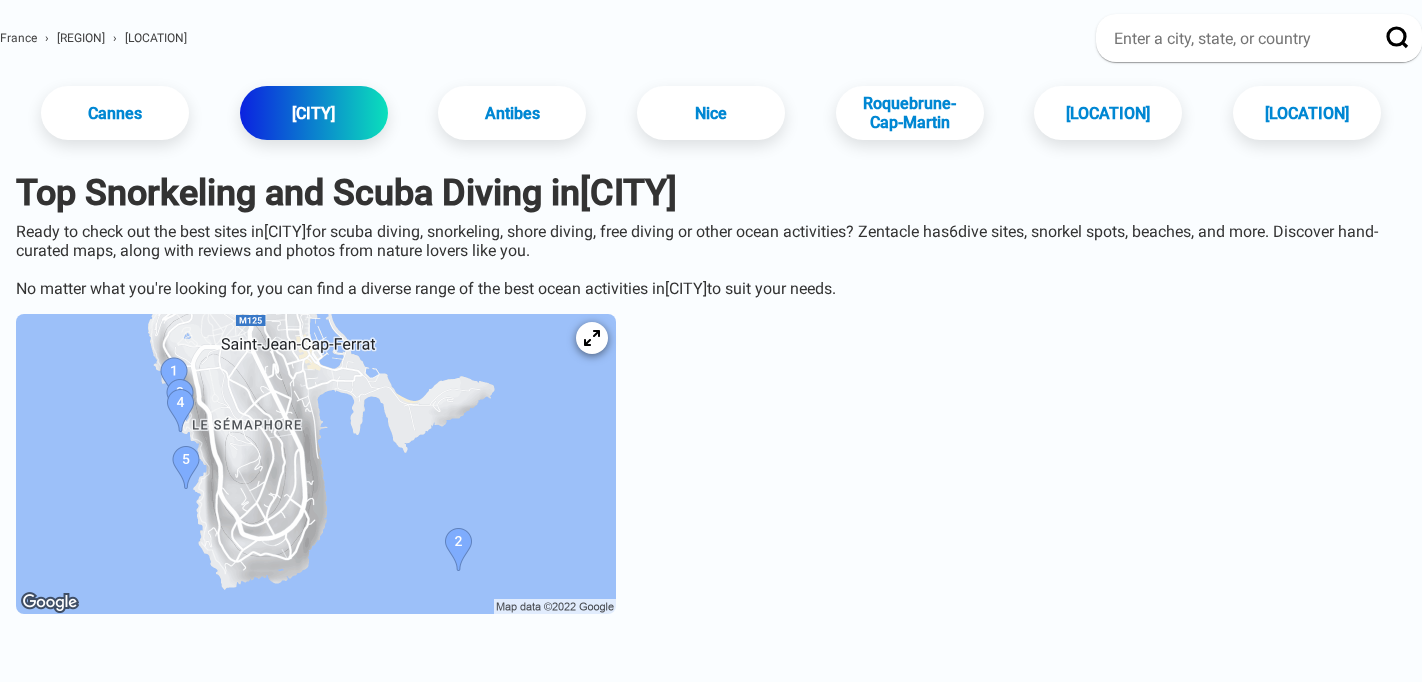 scroll, scrollTop: 56, scrollLeft: 0, axis: vertical 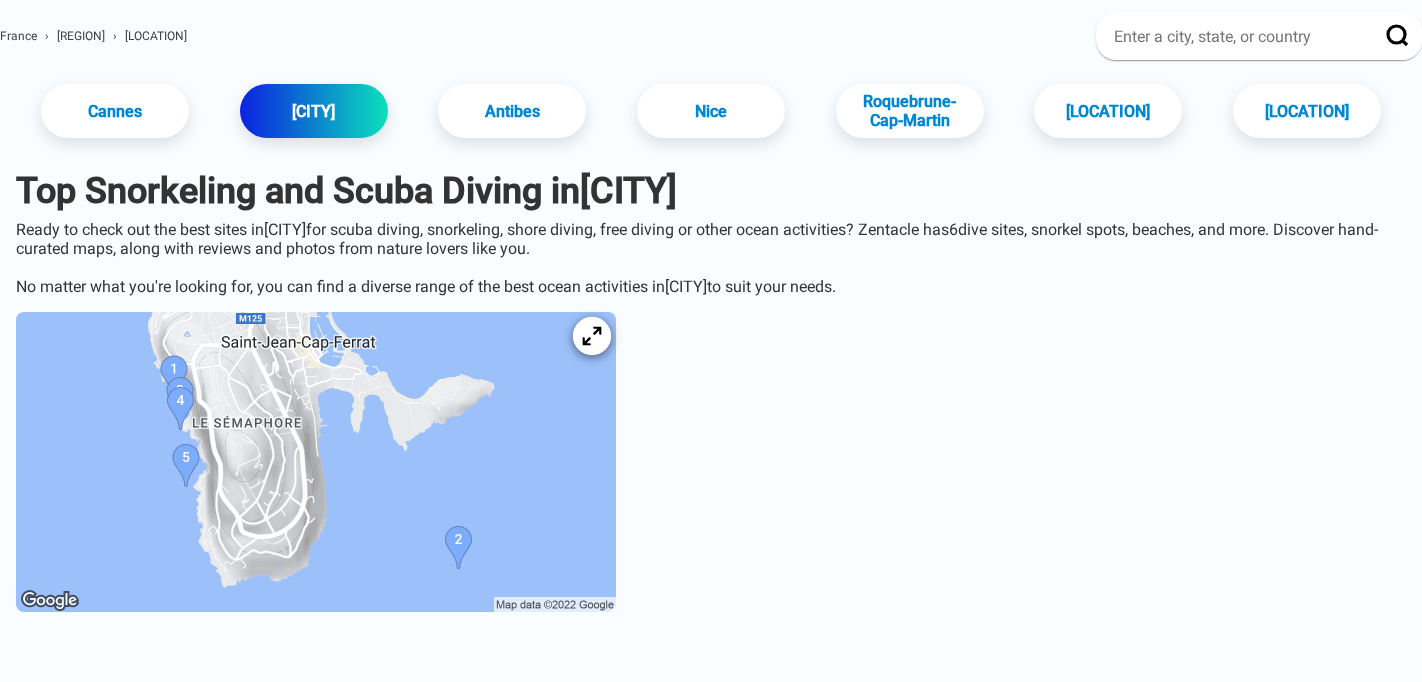 click 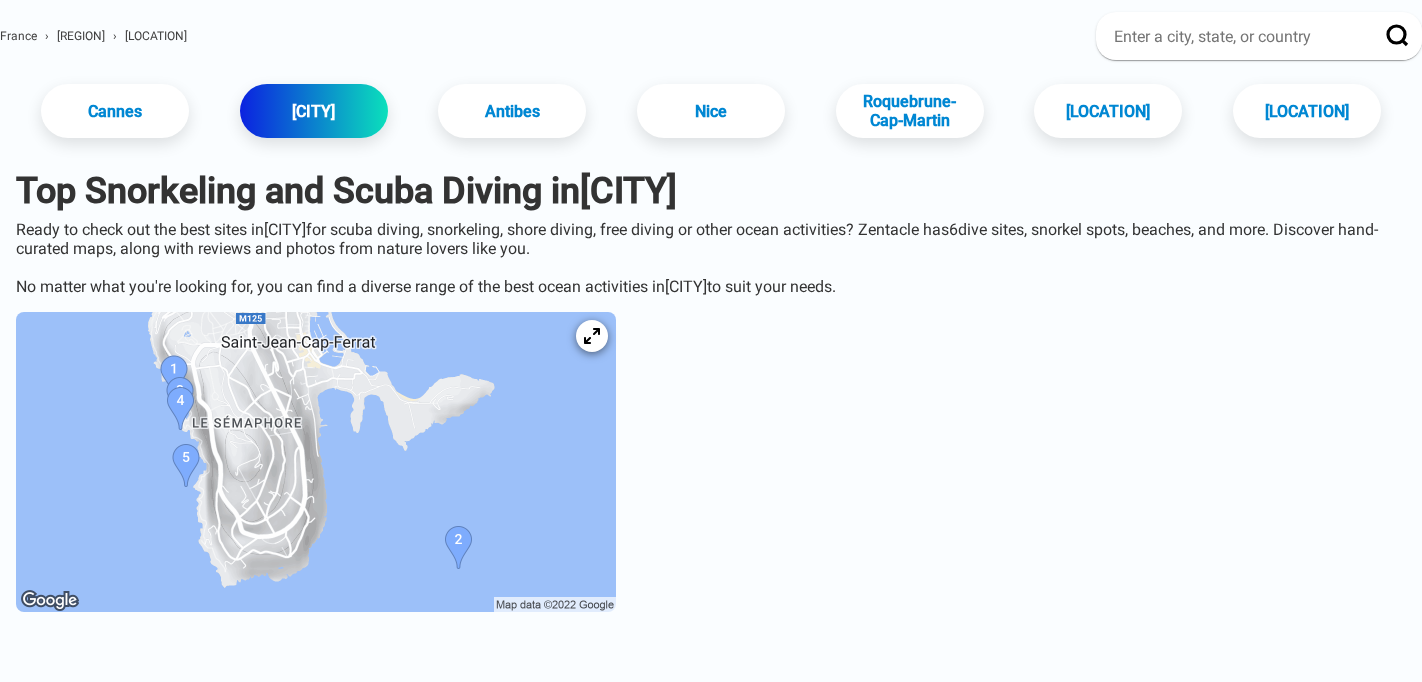 drag, startPoint x: 888, startPoint y: 411, endPoint x: 1229, endPoint y: 321, distance: 352.6769 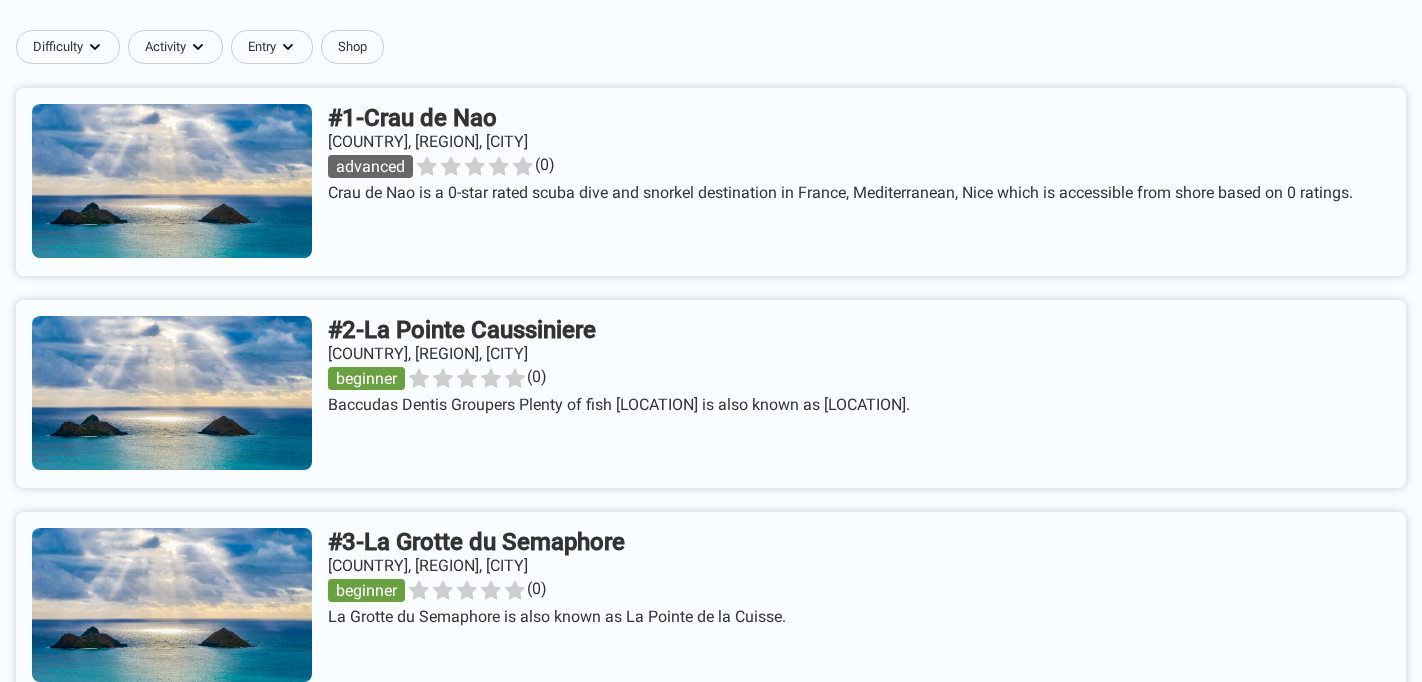 scroll, scrollTop: 783, scrollLeft: 0, axis: vertical 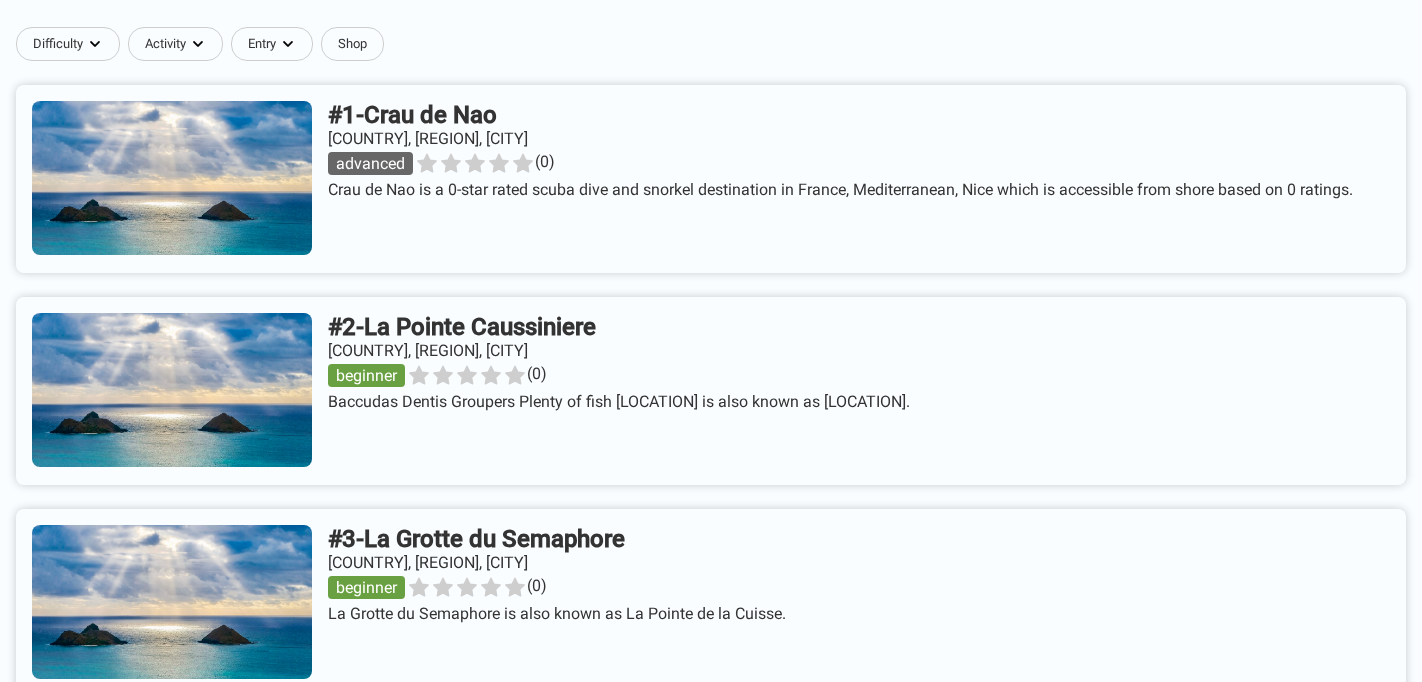 click at bounding box center (711, 391) 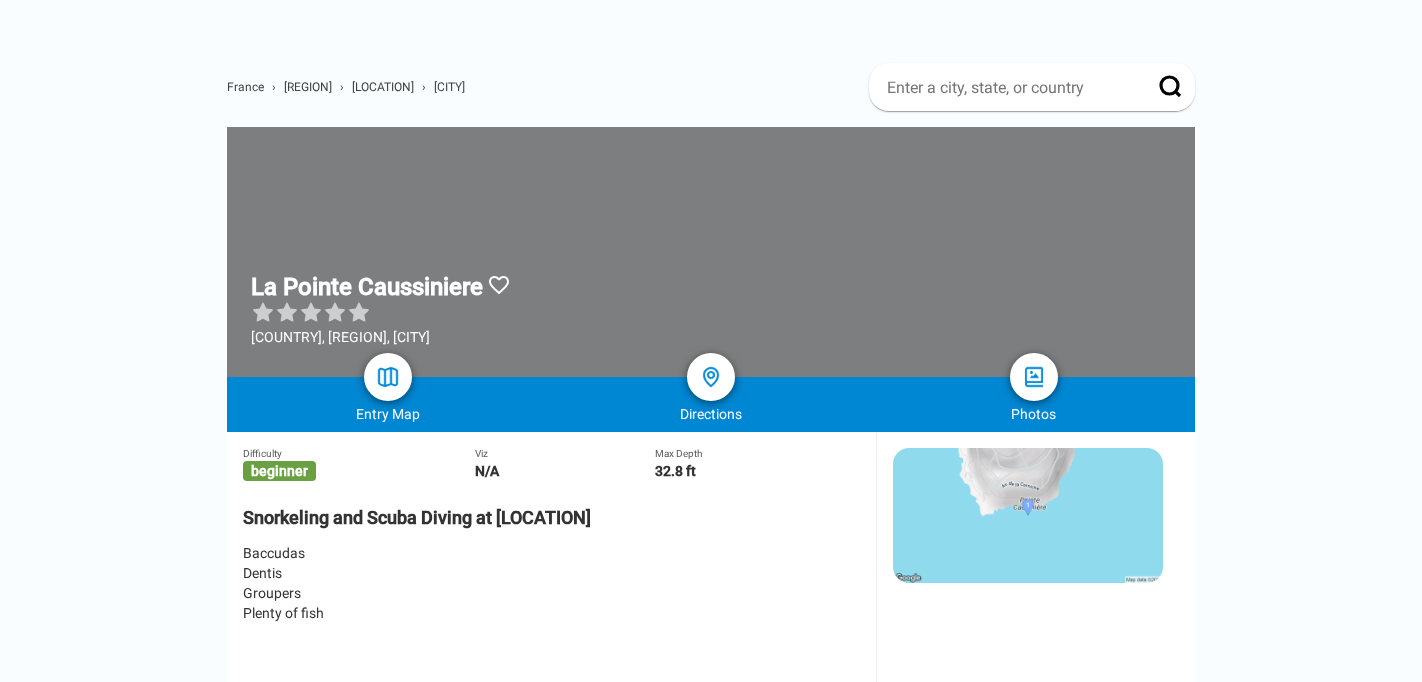 scroll, scrollTop: 63, scrollLeft: 0, axis: vertical 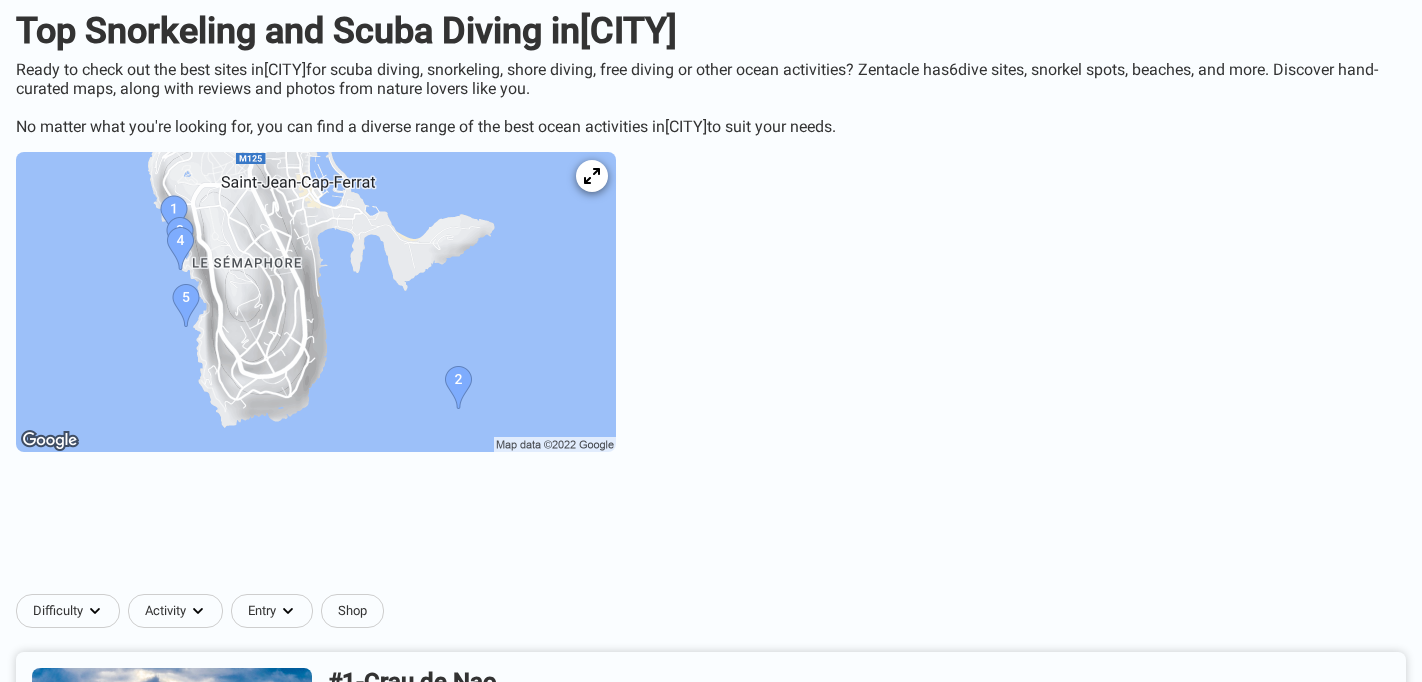 click at bounding box center [316, 302] 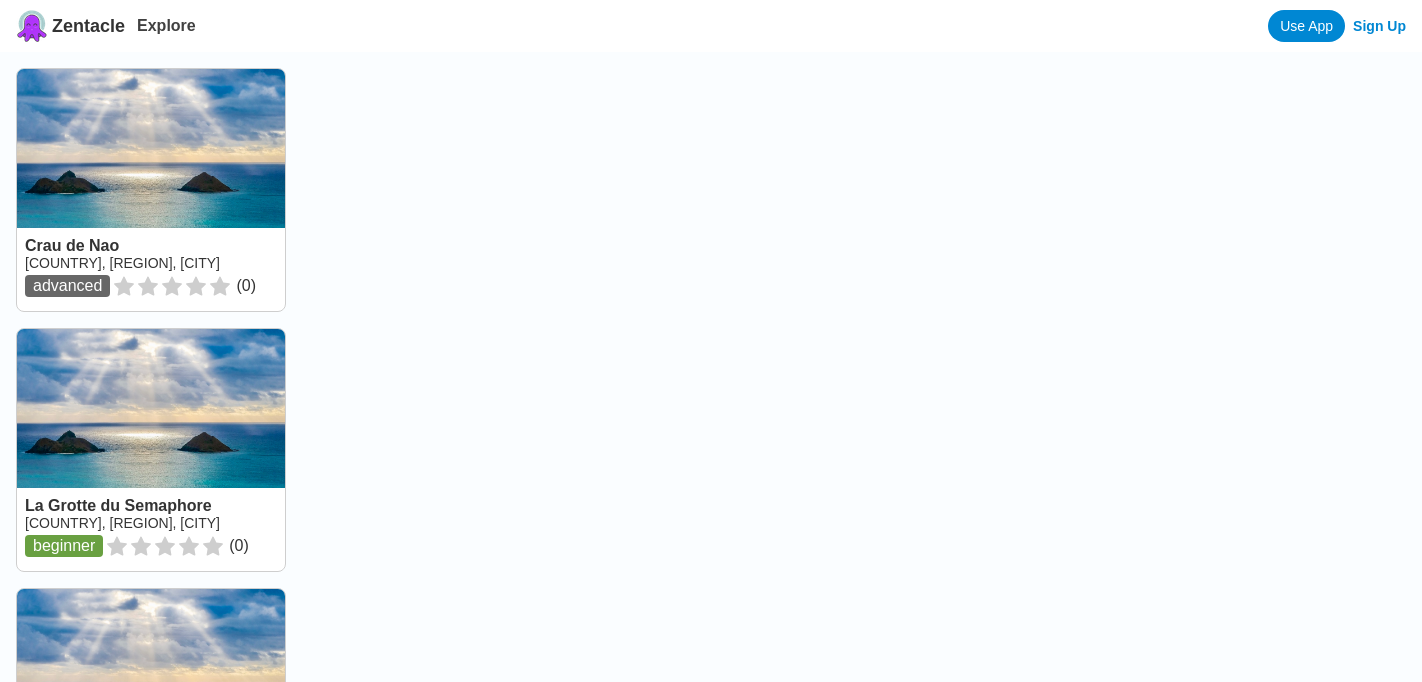 scroll, scrollTop: 0, scrollLeft: 0, axis: both 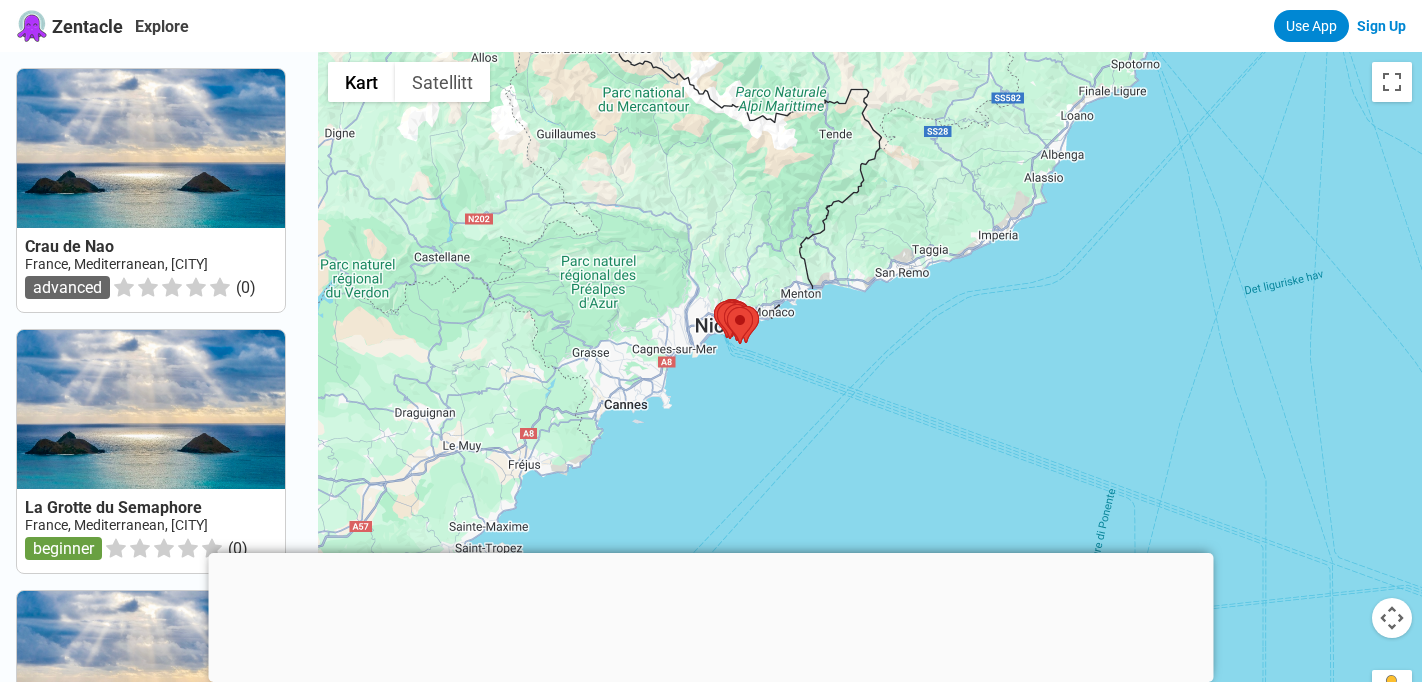 drag, startPoint x: 1024, startPoint y: 437, endPoint x: 891, endPoint y: 385, distance: 142.80406 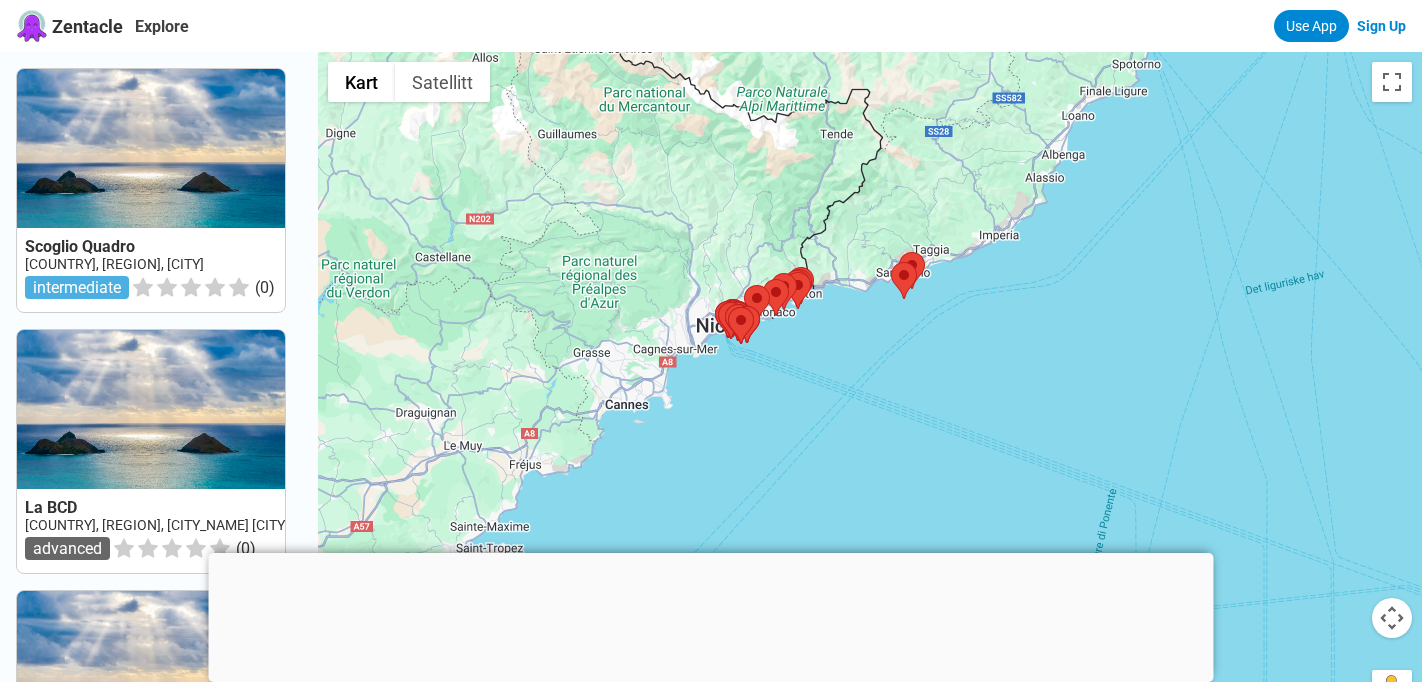 click at bounding box center (711, 553) 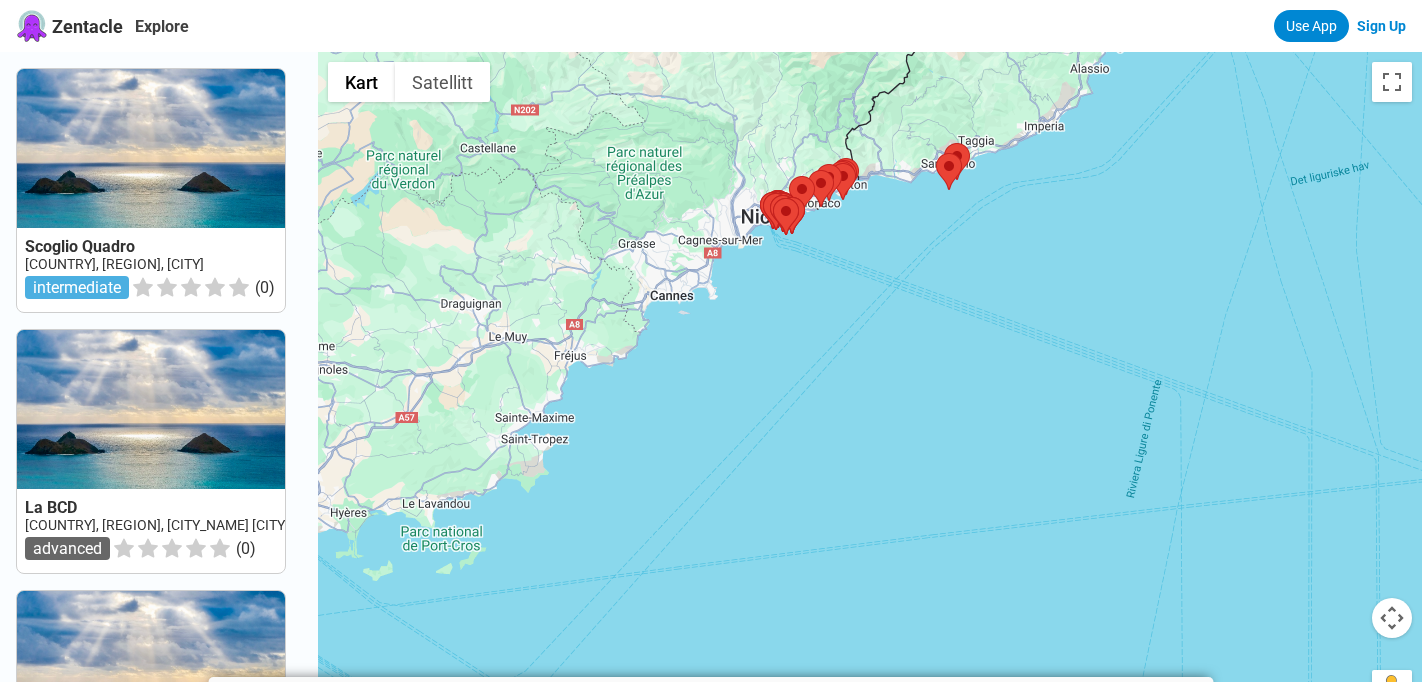 drag, startPoint x: 951, startPoint y: 516, endPoint x: 996, endPoint y: 405, distance: 119.77479 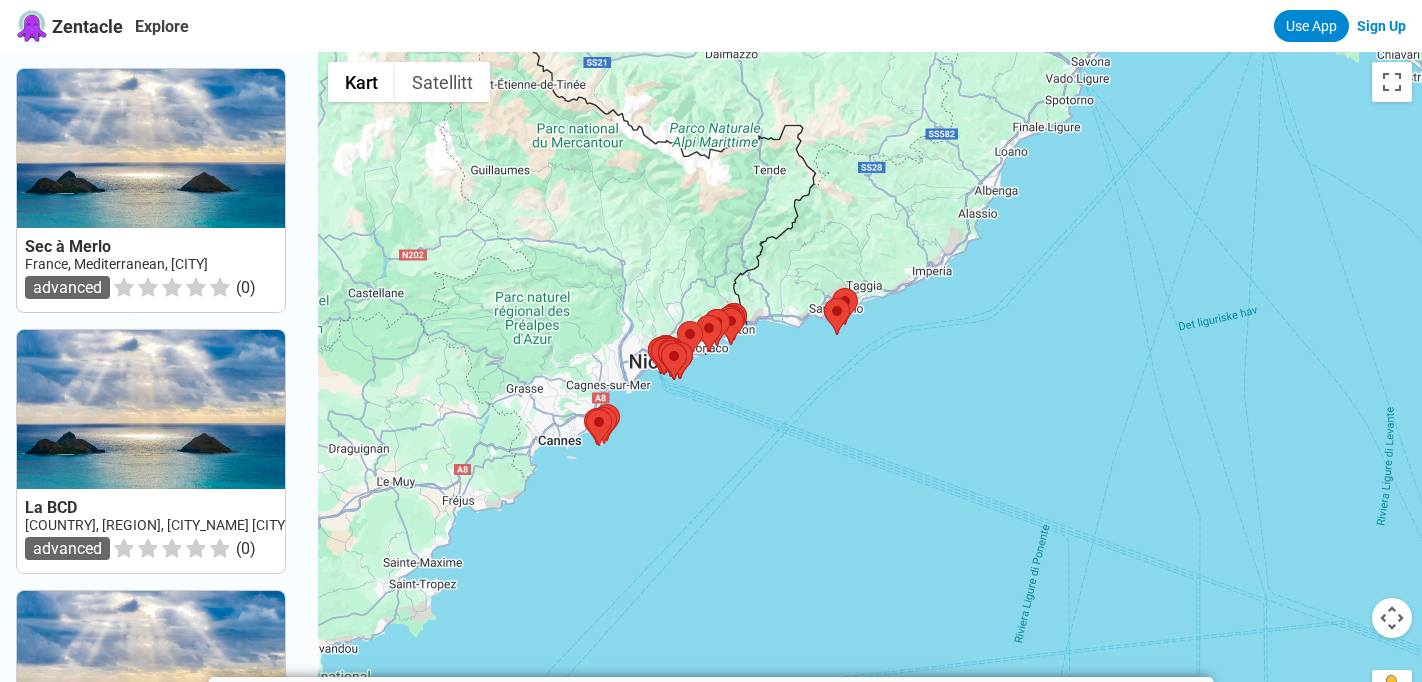 drag, startPoint x: 964, startPoint y: 338, endPoint x: 886, endPoint y: 448, distance: 134.84807 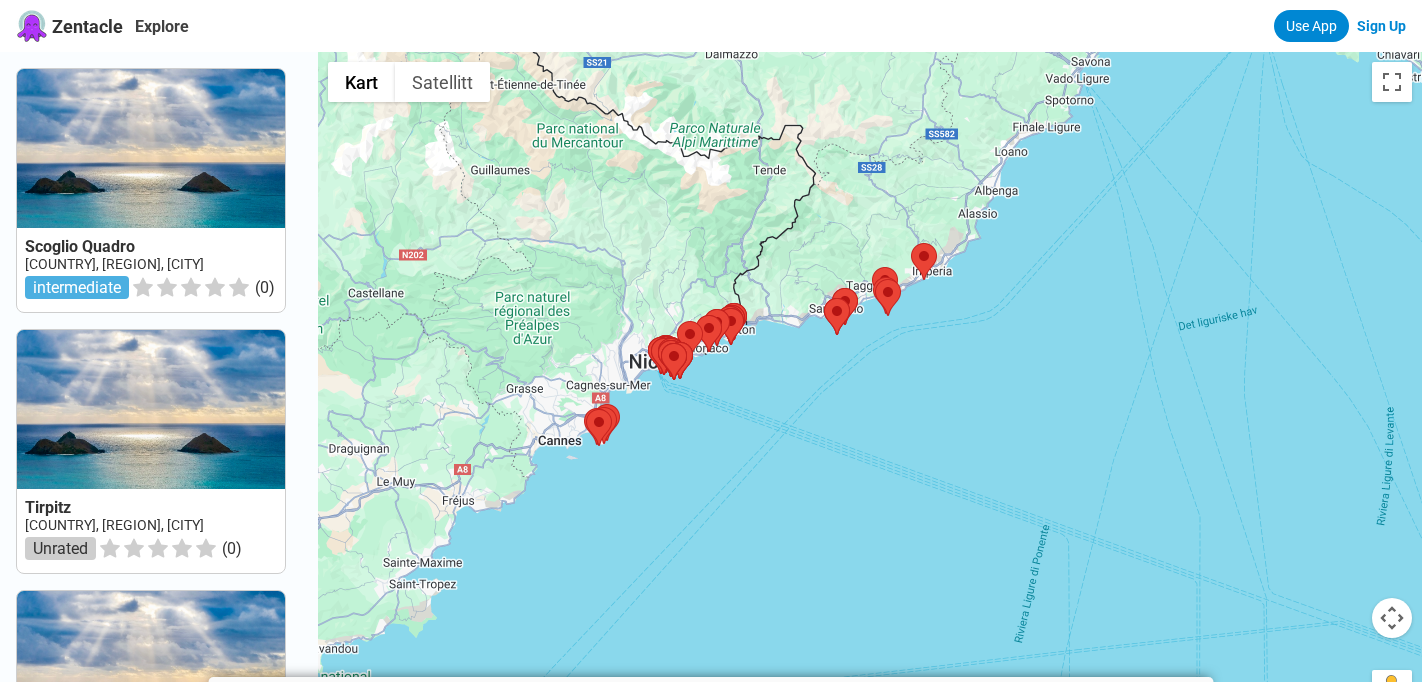 click at bounding box center (870, 393) 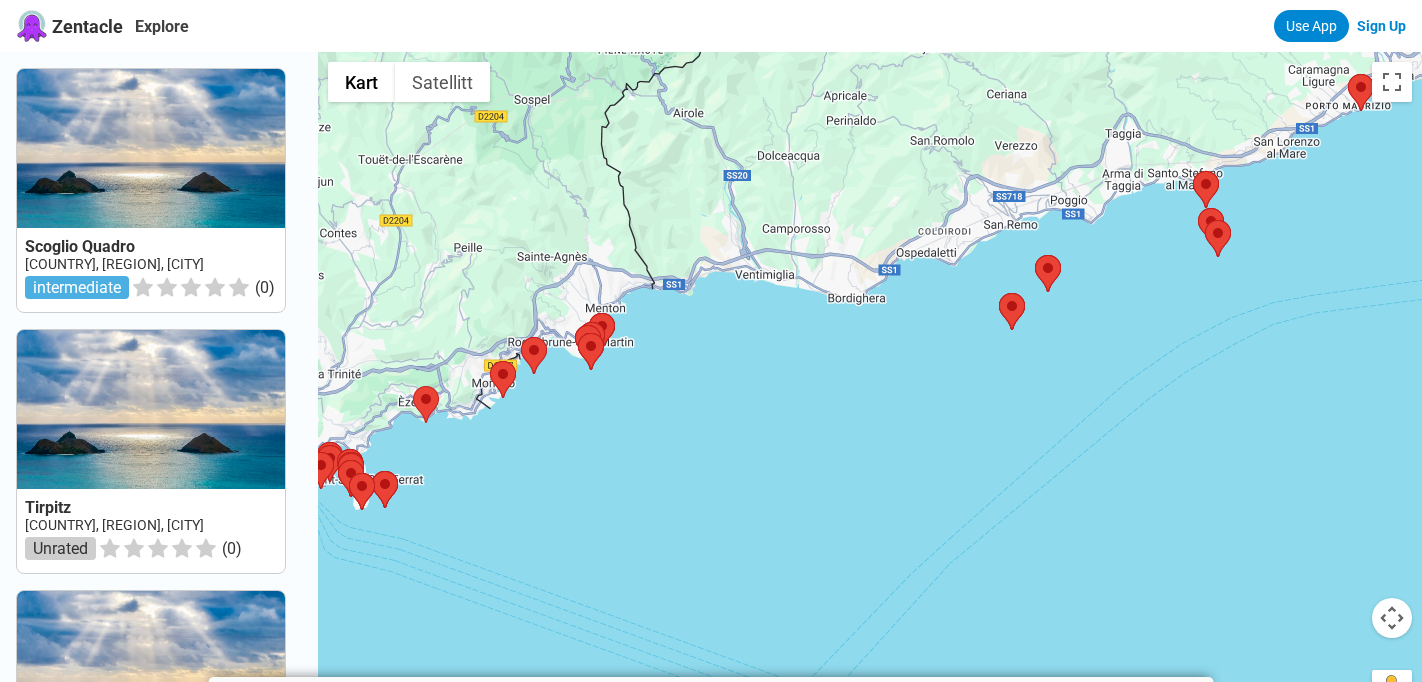 drag, startPoint x: 752, startPoint y: 378, endPoint x: 1031, endPoint y: 551, distance: 328.28342 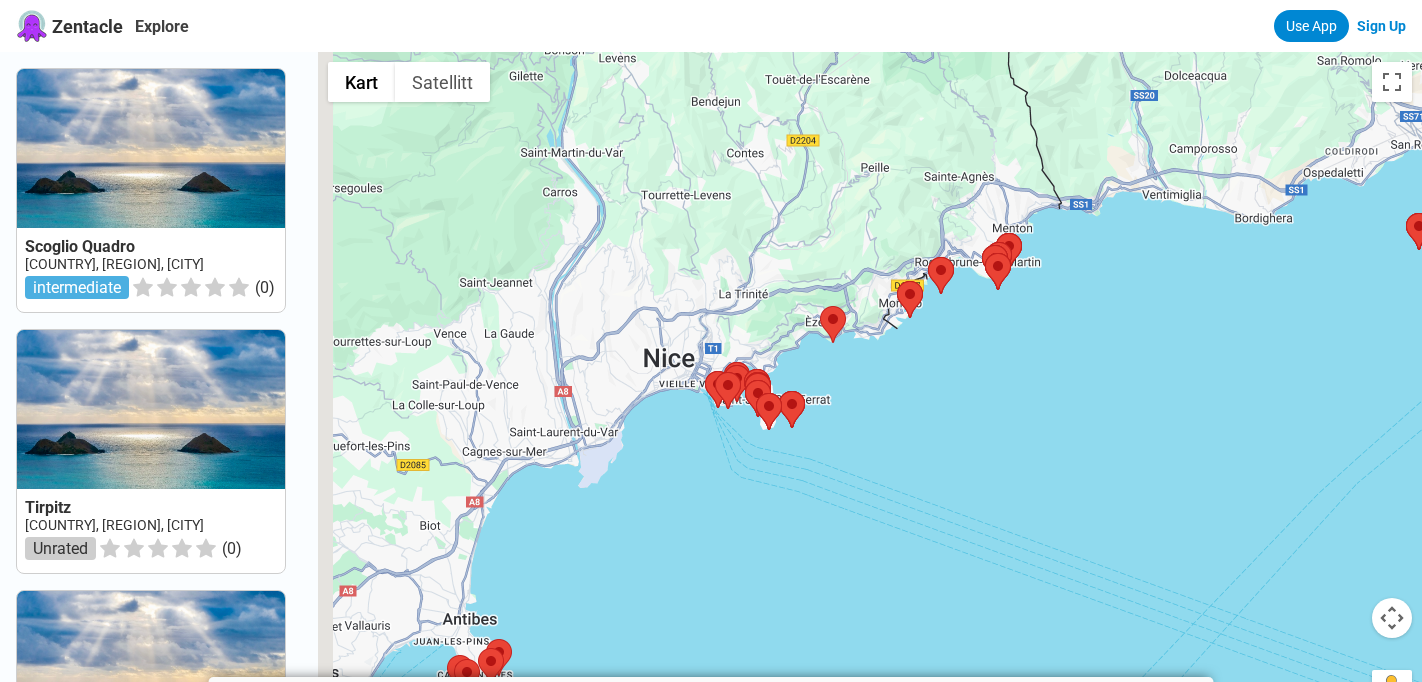 drag, startPoint x: 782, startPoint y: 460, endPoint x: 1192, endPoint y: 379, distance: 417.92462 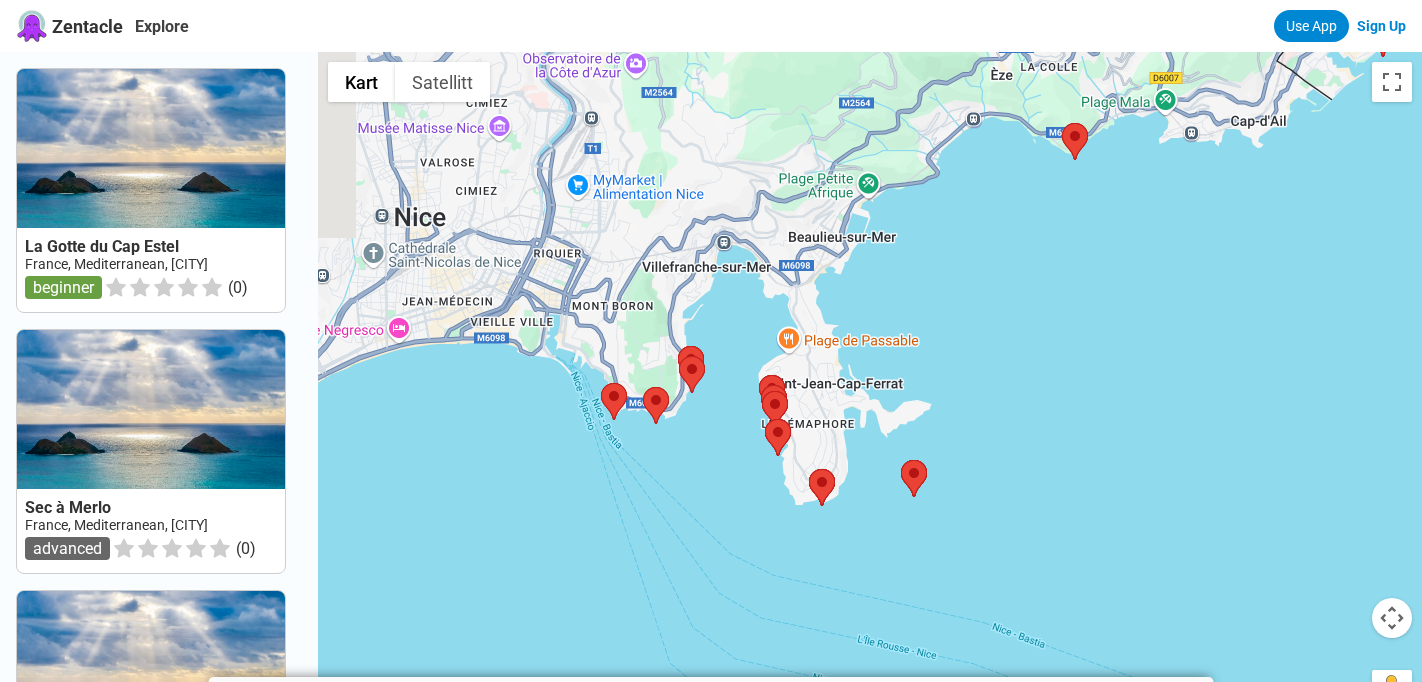 drag, startPoint x: 1057, startPoint y: 404, endPoint x: 1412, endPoint y: 374, distance: 356.26535 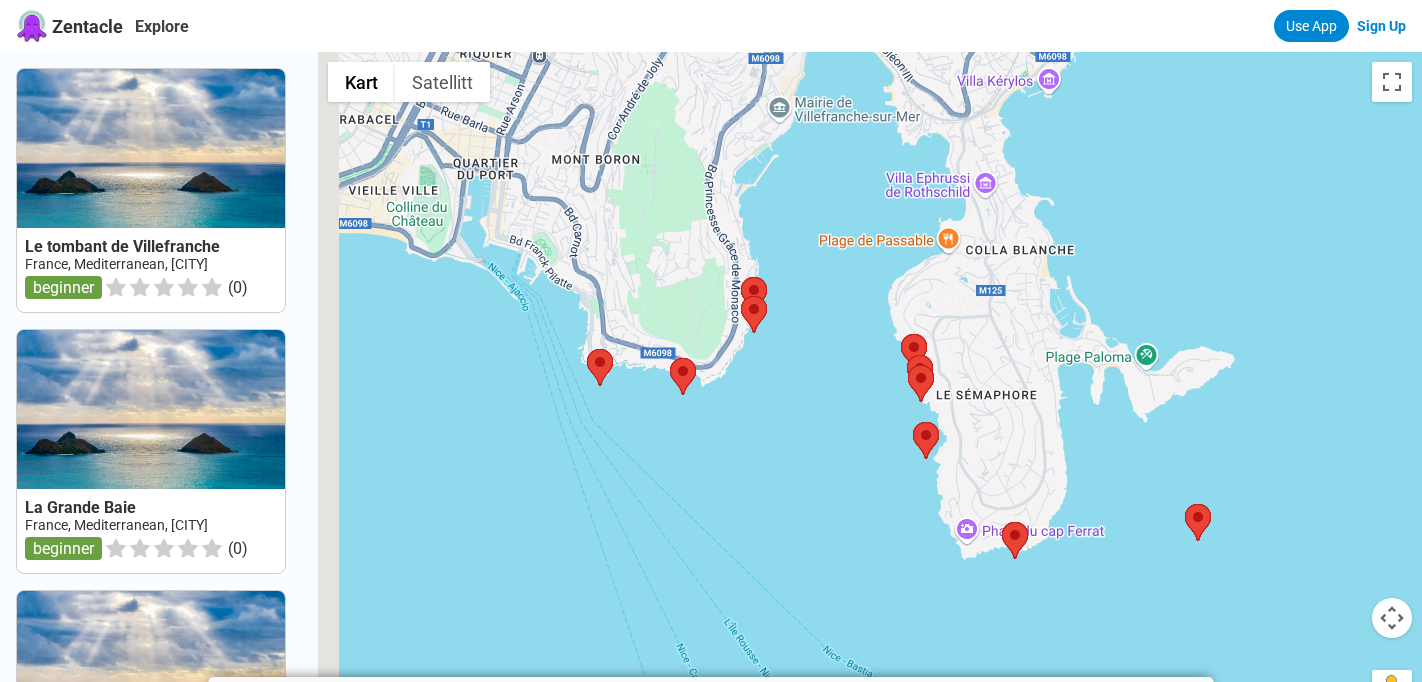 drag, startPoint x: 632, startPoint y: 505, endPoint x: 909, endPoint y: 436, distance: 285.46454 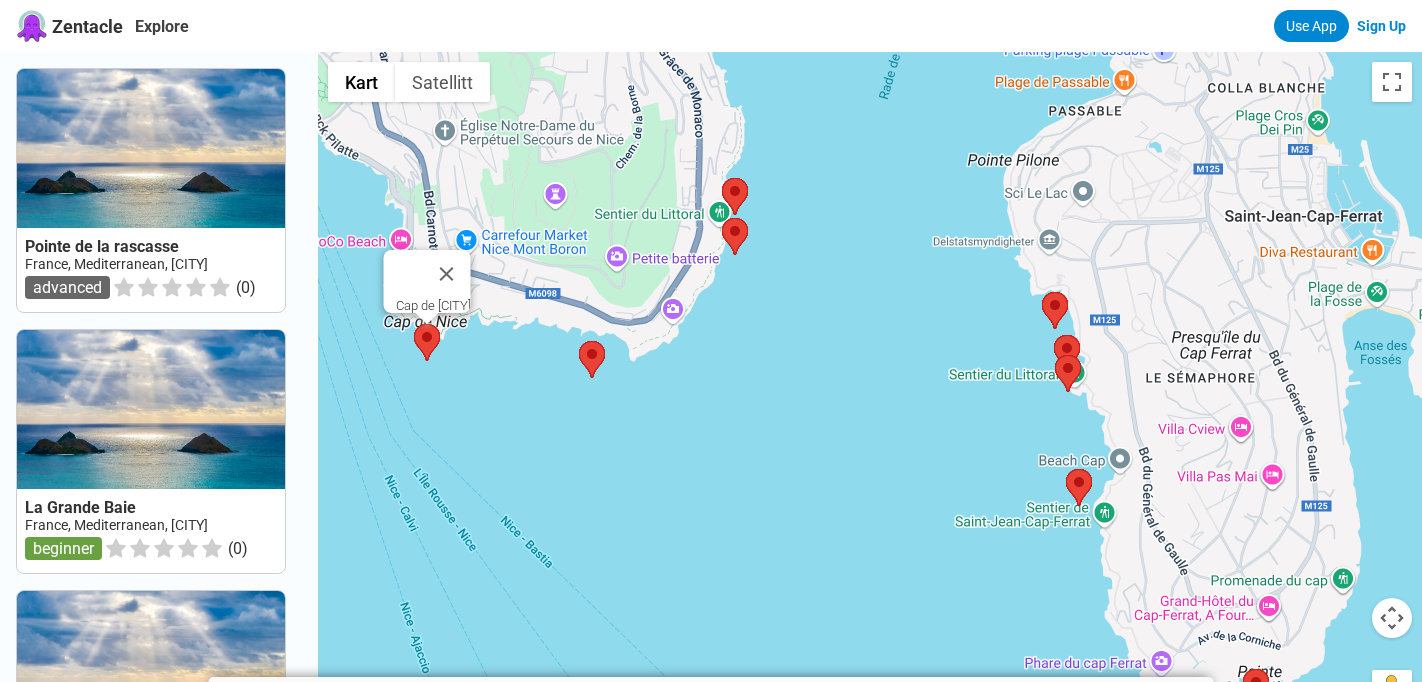 click at bounding box center (414, 324) 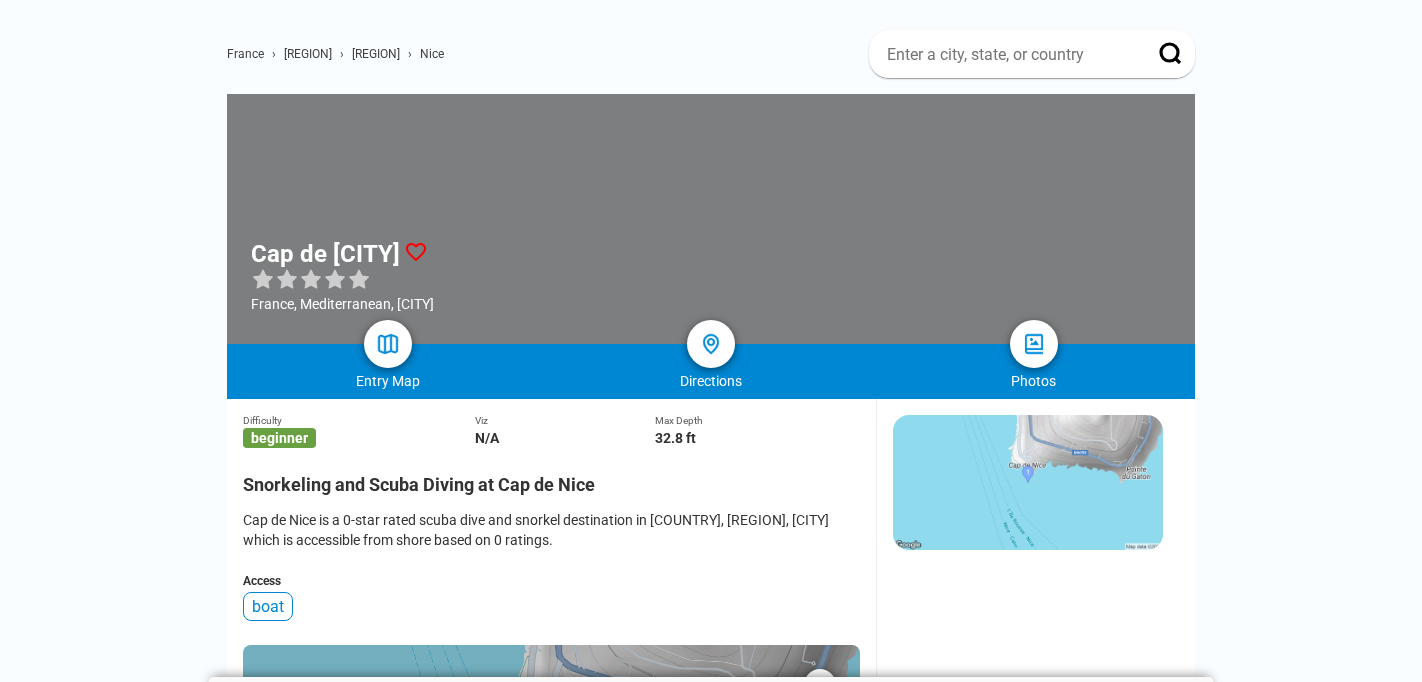 scroll, scrollTop: 56, scrollLeft: 0, axis: vertical 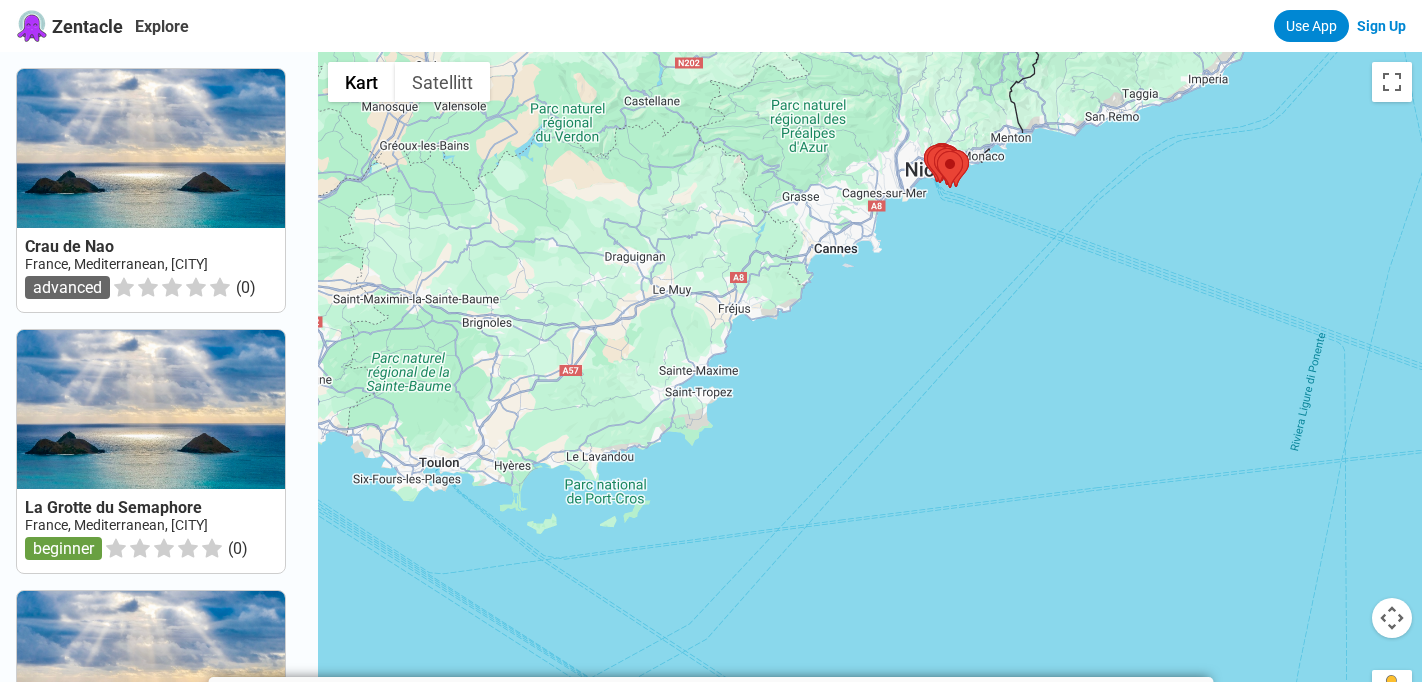 drag, startPoint x: 816, startPoint y: 552, endPoint x: 893, endPoint y: 343, distance: 222.73302 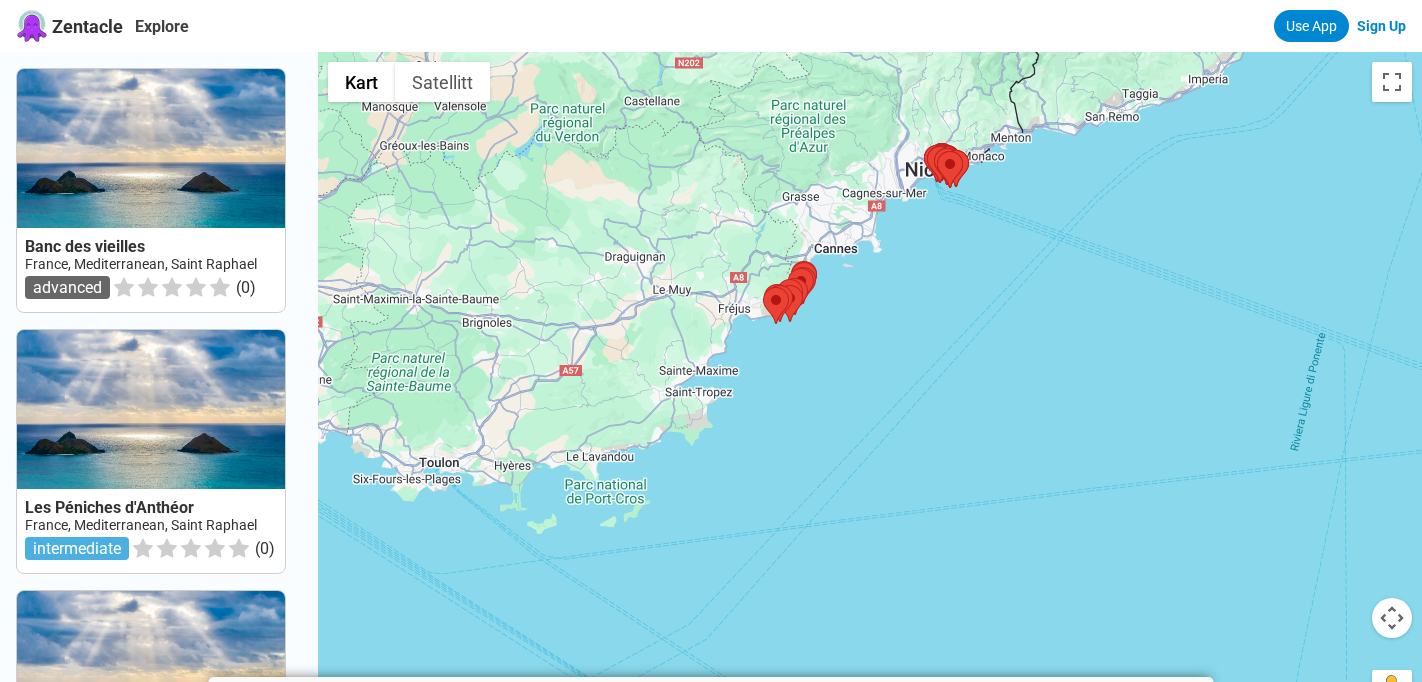click at bounding box center (870, 393) 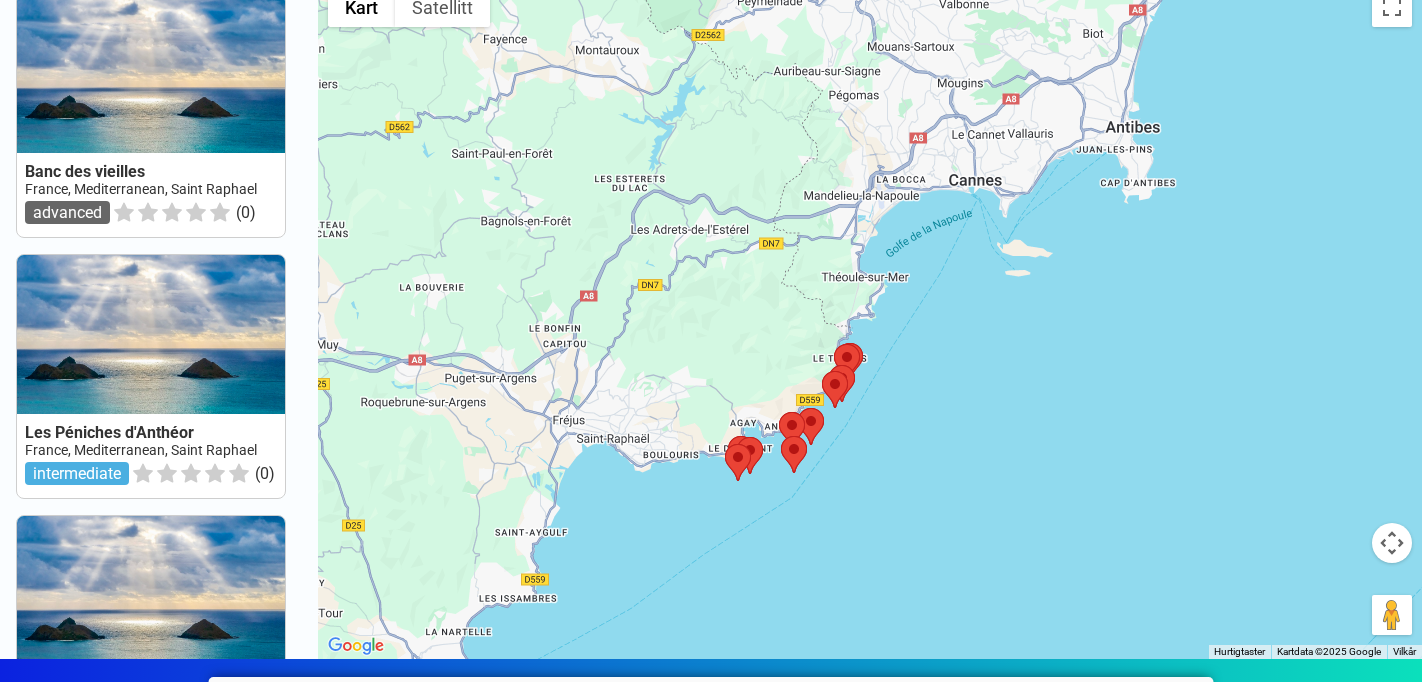 drag, startPoint x: 721, startPoint y: 269, endPoint x: 961, endPoint y: 672, distance: 469.05118 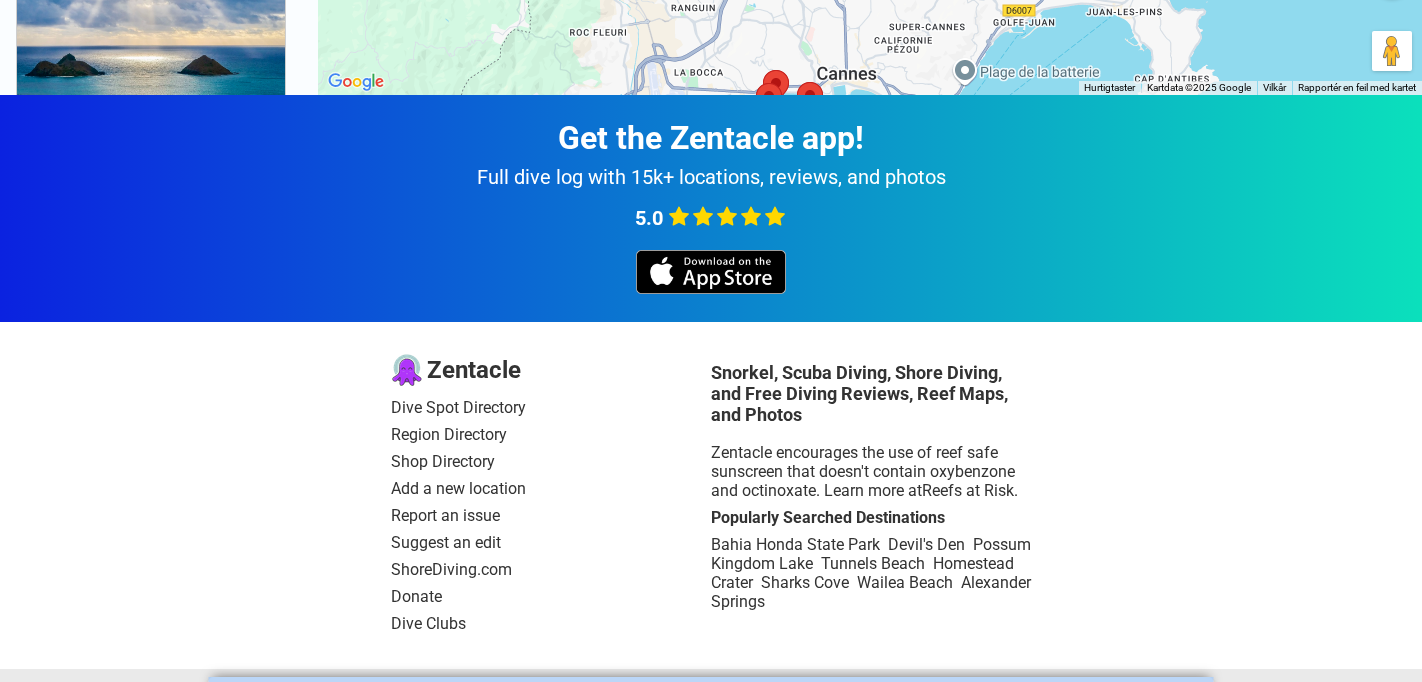 scroll, scrollTop: 778, scrollLeft: 0, axis: vertical 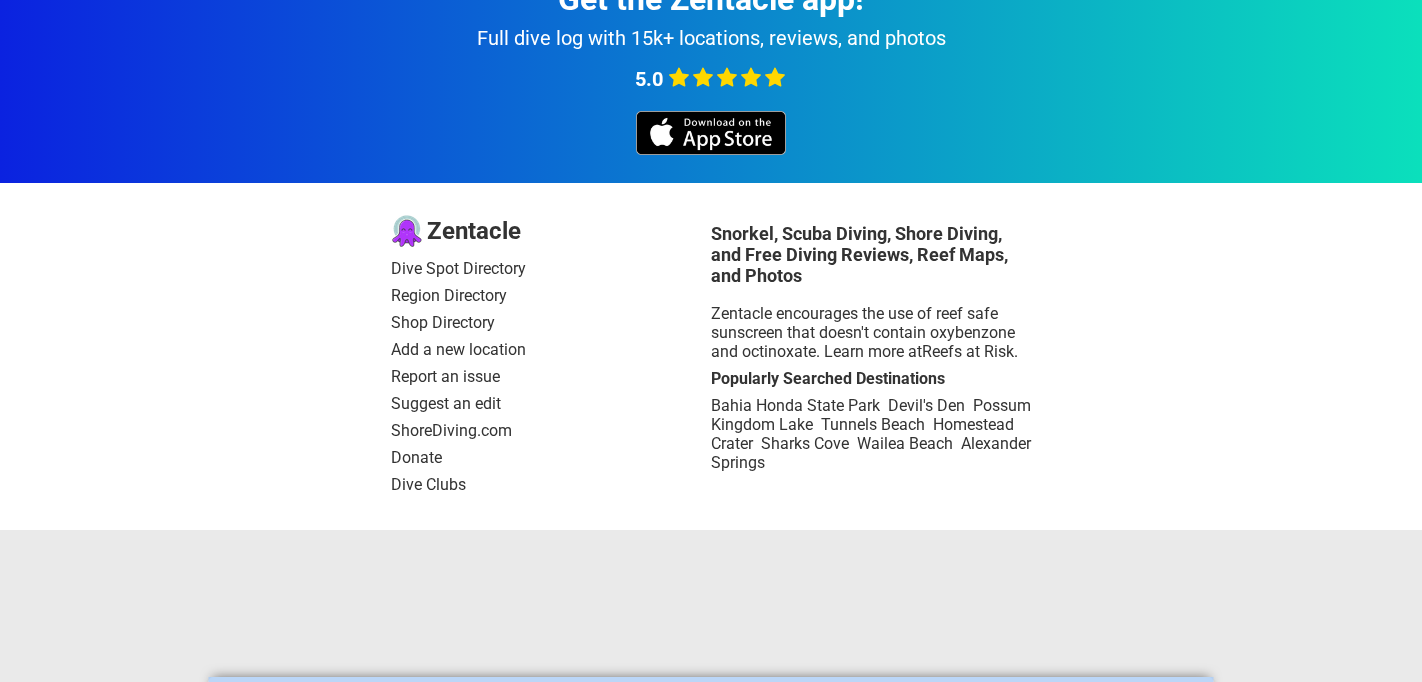 drag, startPoint x: 973, startPoint y: 446, endPoint x: 735, endPoint y: 692, distance: 342.28644 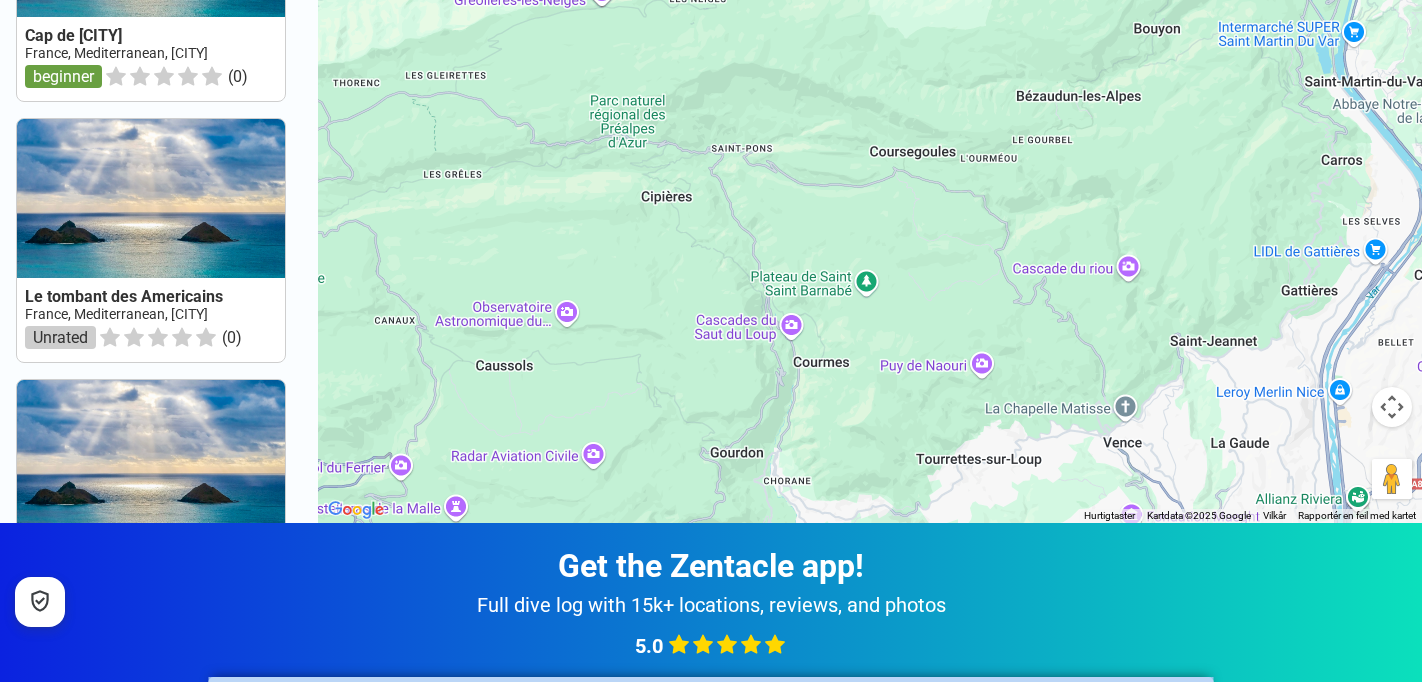 scroll, scrollTop: 169, scrollLeft: 0, axis: vertical 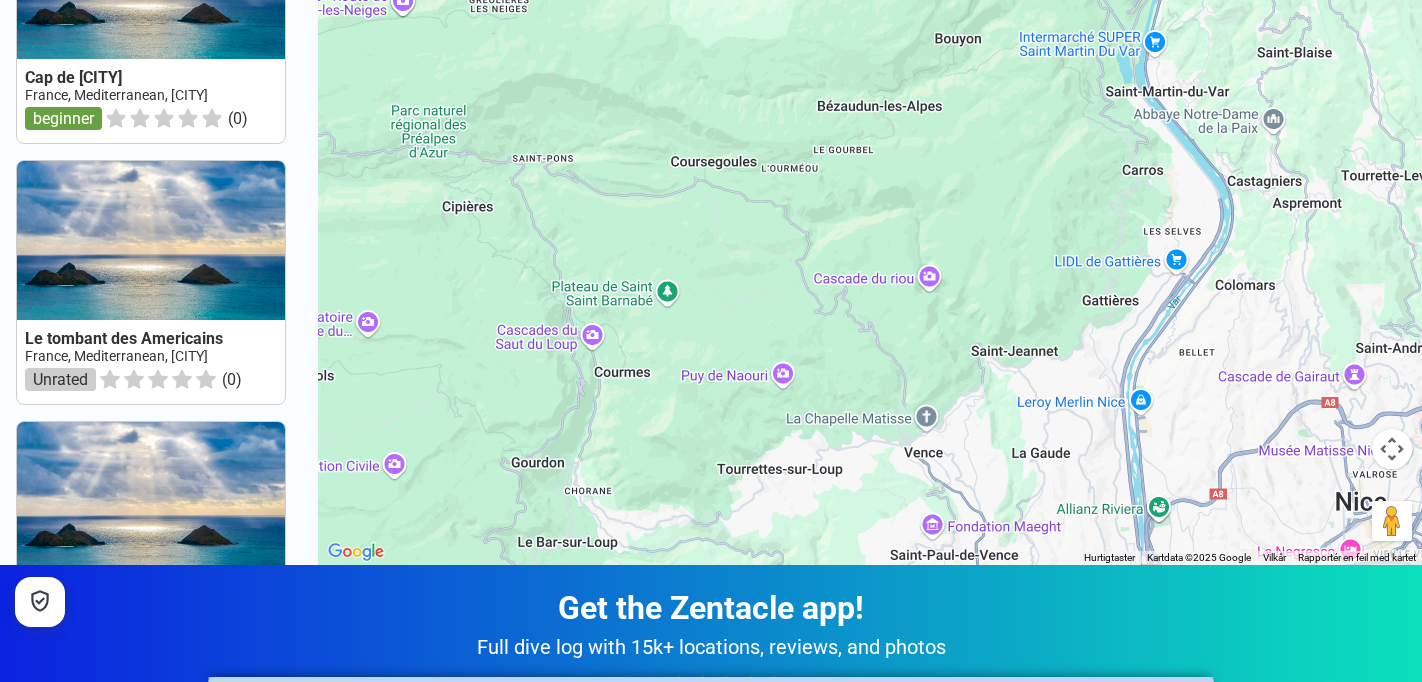 drag, startPoint x: 1123, startPoint y: 223, endPoint x: 887, endPoint y: 187, distance: 238.72998 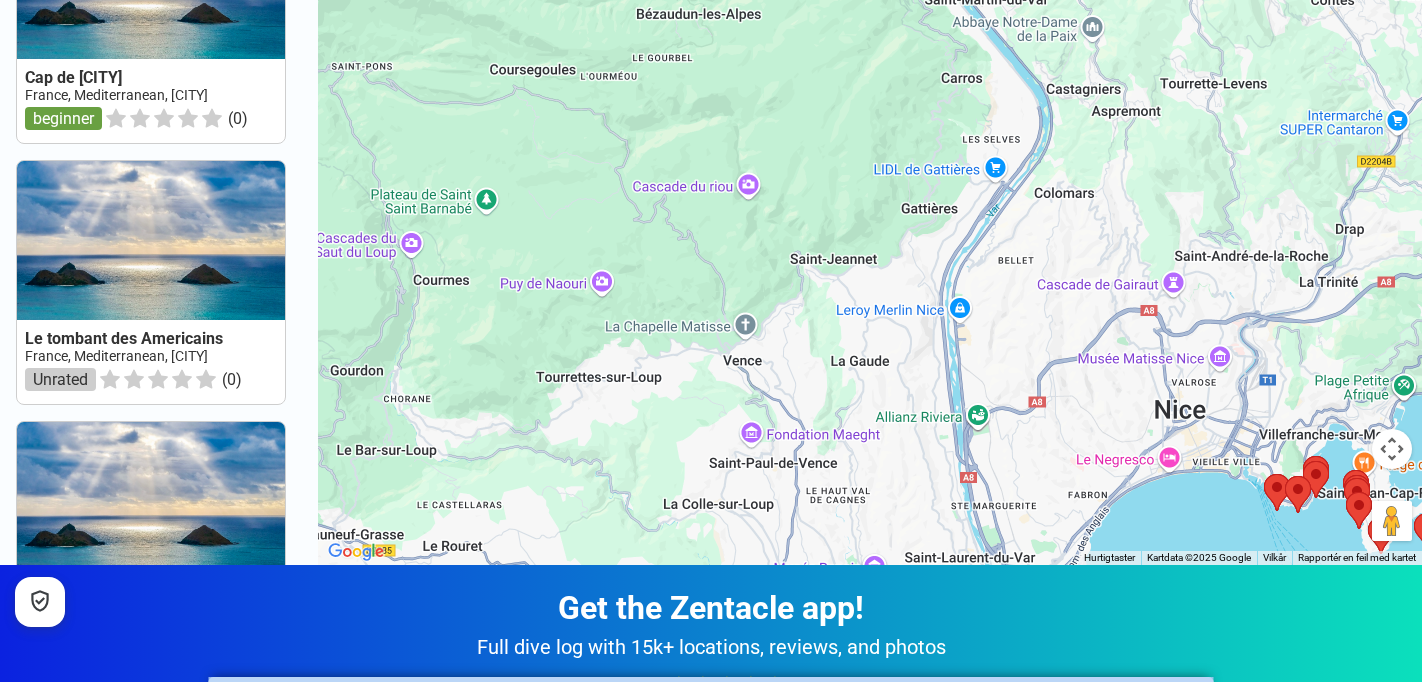 drag, startPoint x: 1154, startPoint y: 260, endPoint x: 1020, endPoint y: 143, distance: 177.89041 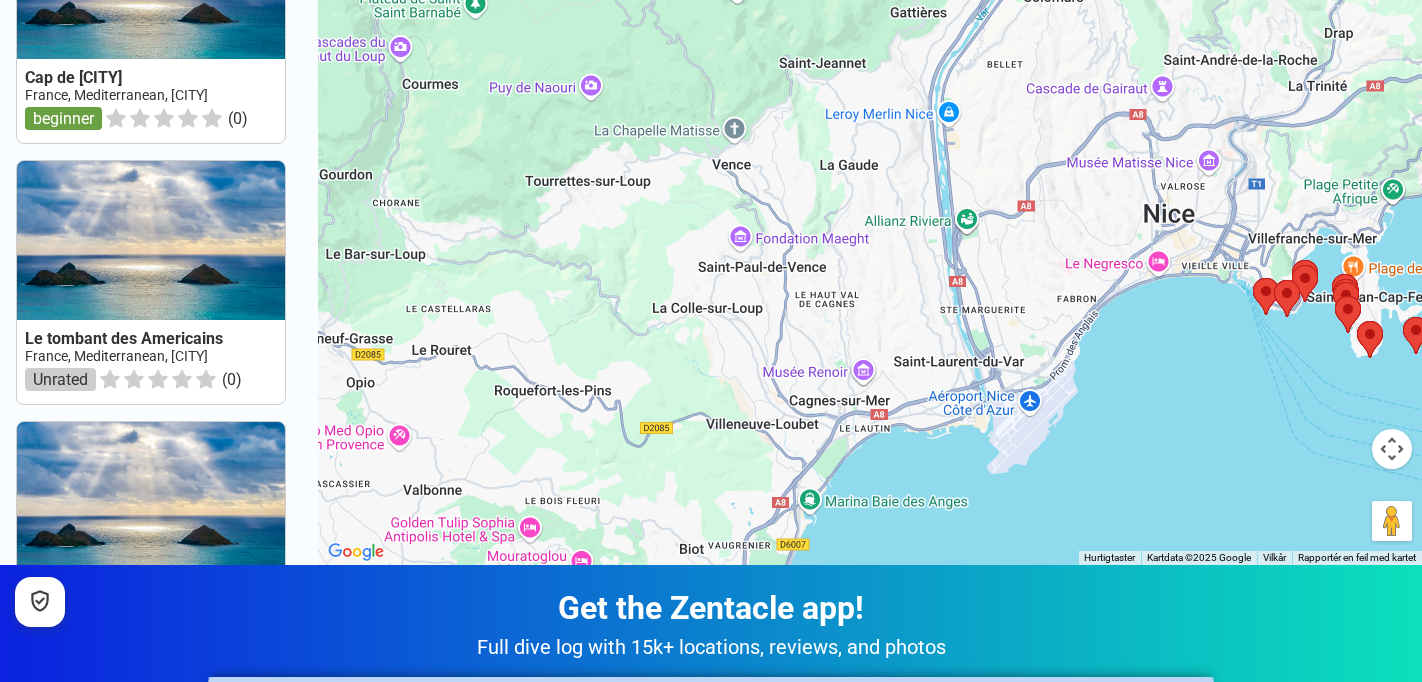 drag, startPoint x: 978, startPoint y: 296, endPoint x: 981, endPoint y: 131, distance: 165.02727 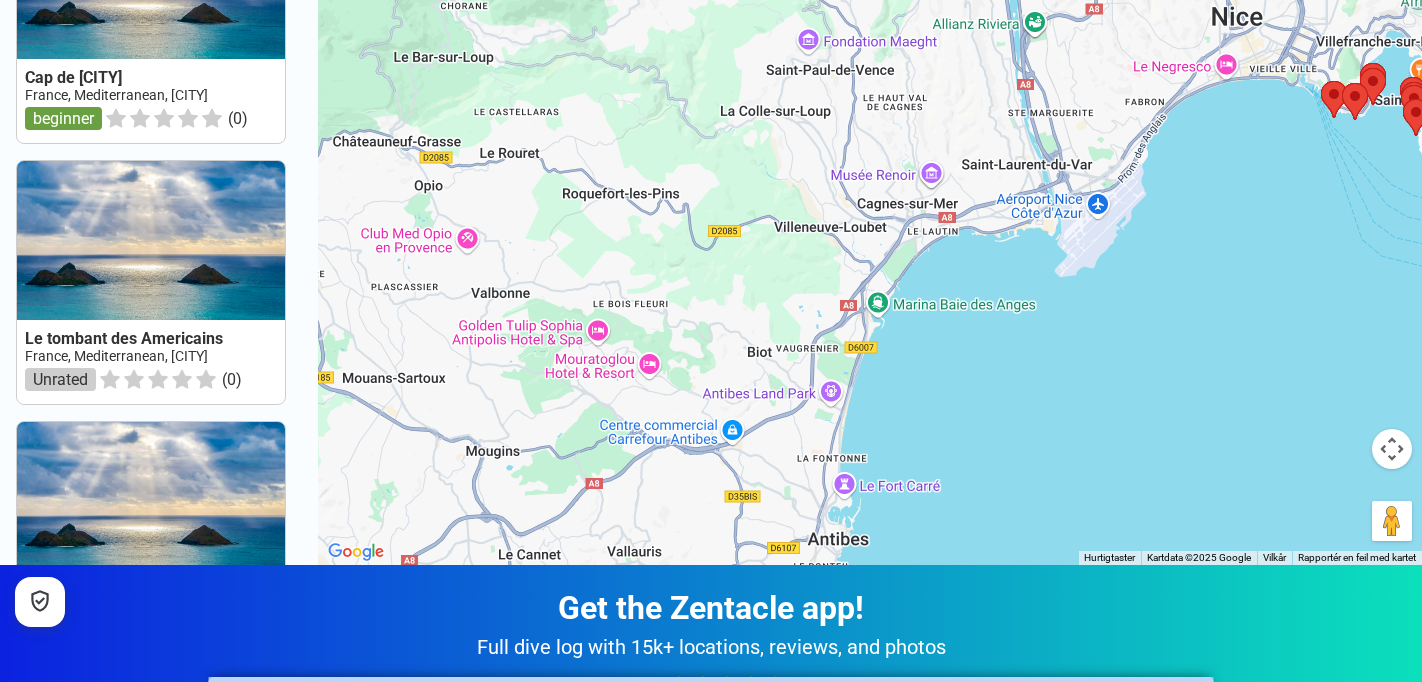 drag, startPoint x: 1253, startPoint y: 477, endPoint x: 1353, endPoint y: 209, distance: 286.04895 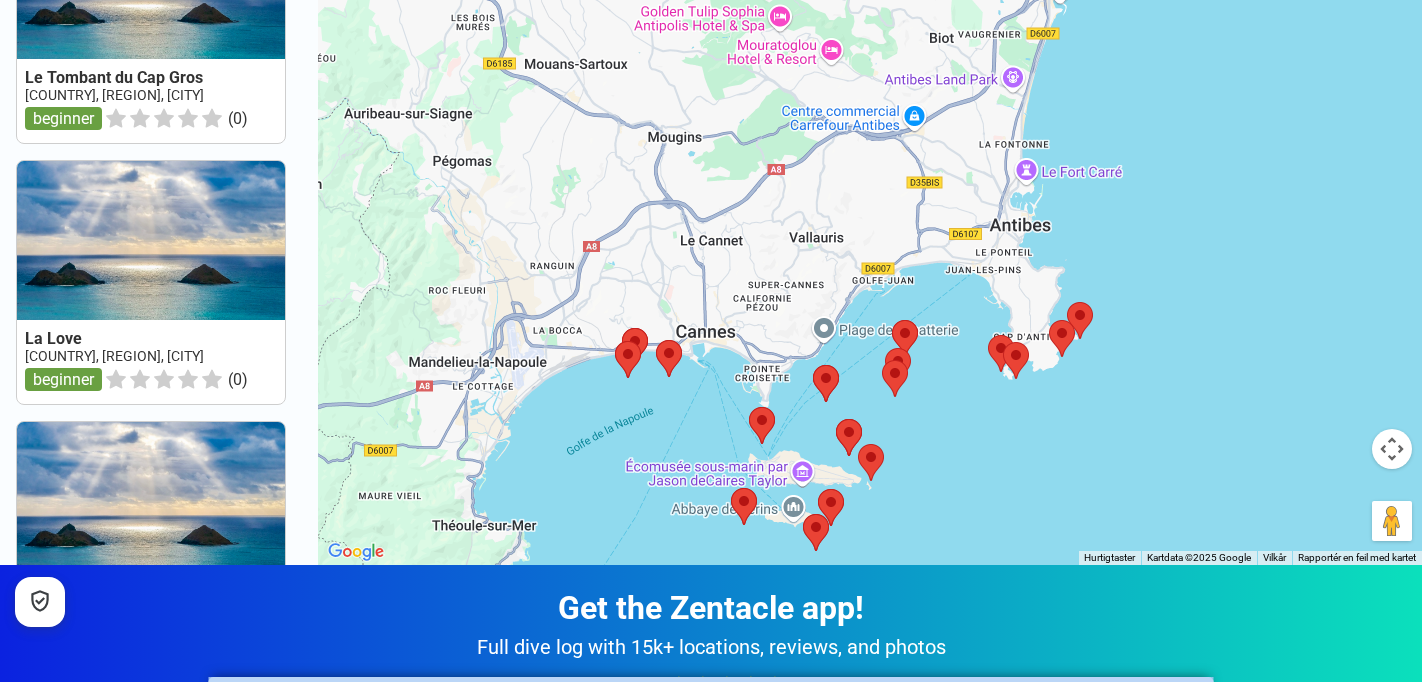 drag, startPoint x: 1178, startPoint y: 311, endPoint x: 1317, endPoint y: 114, distance: 241.10164 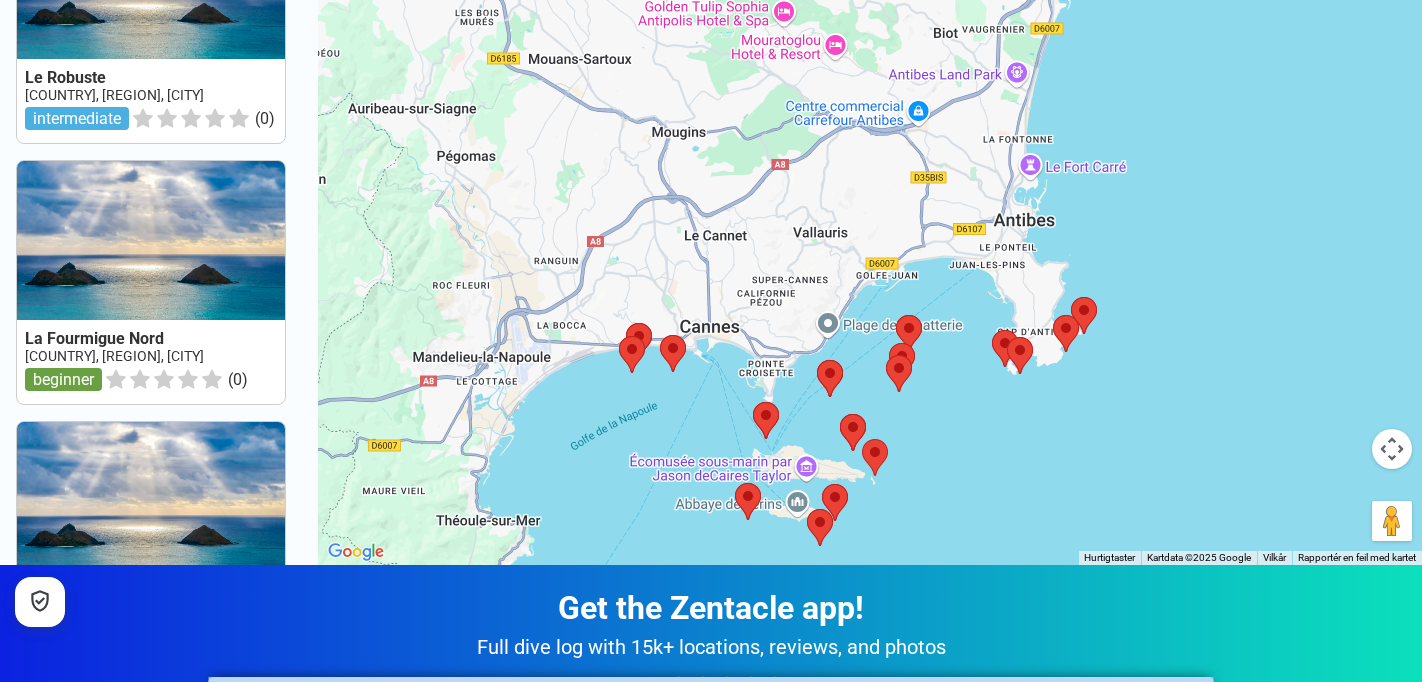 scroll, scrollTop: 0, scrollLeft: 0, axis: both 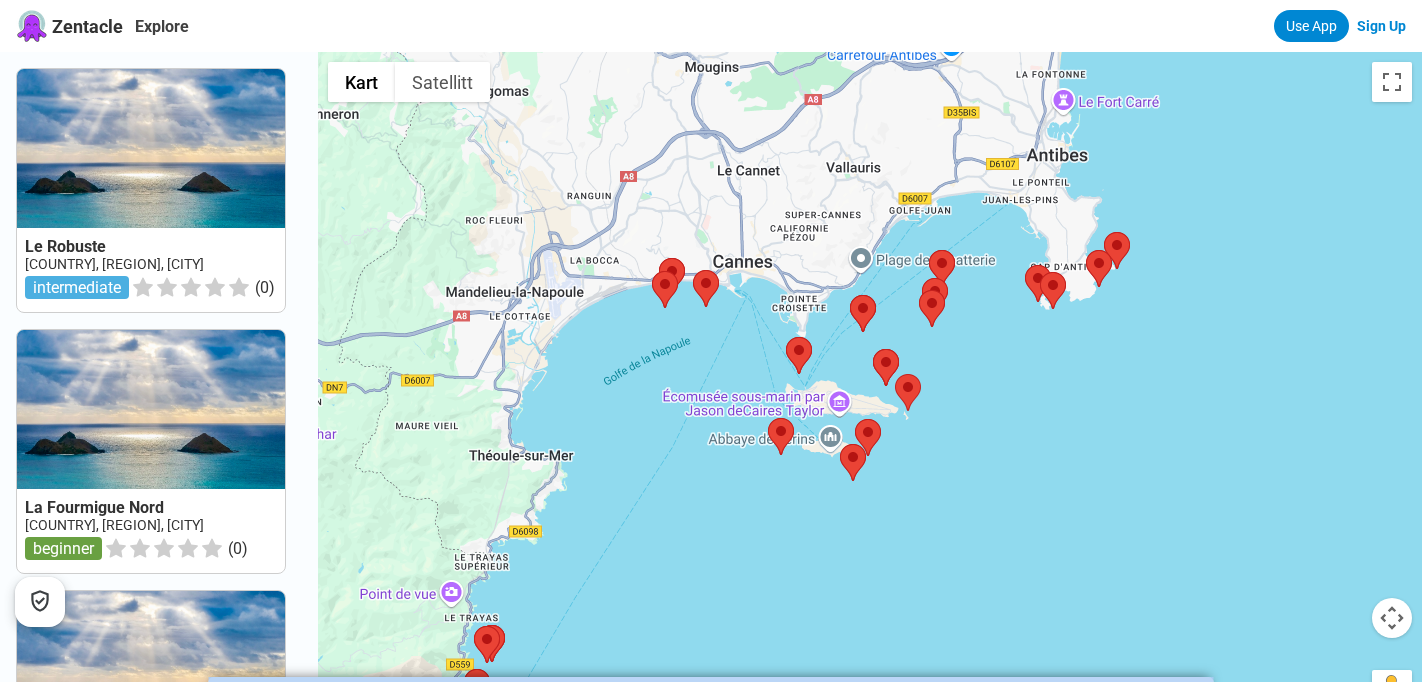 drag, startPoint x: 1199, startPoint y: 283, endPoint x: 1232, endPoint y: 47, distance: 238.29604 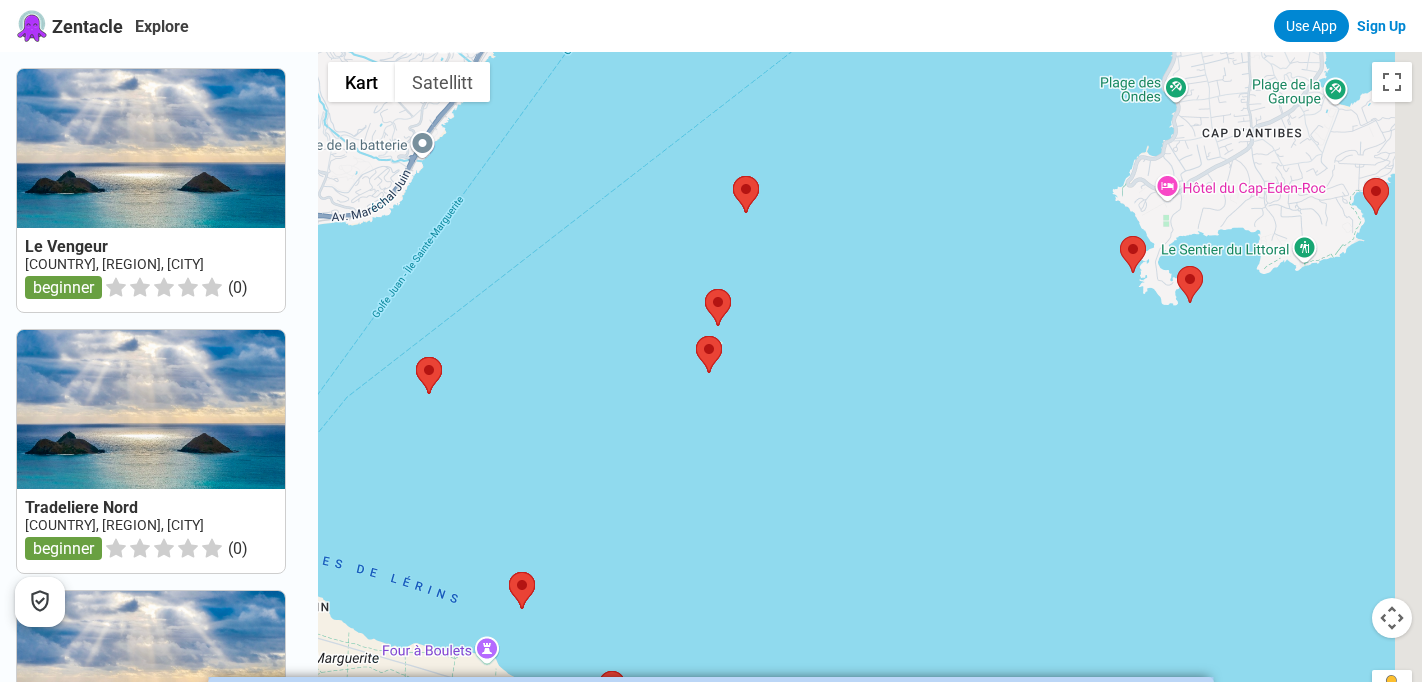 drag, startPoint x: 1262, startPoint y: 209, endPoint x: 826, endPoint y: 483, distance: 514.94855 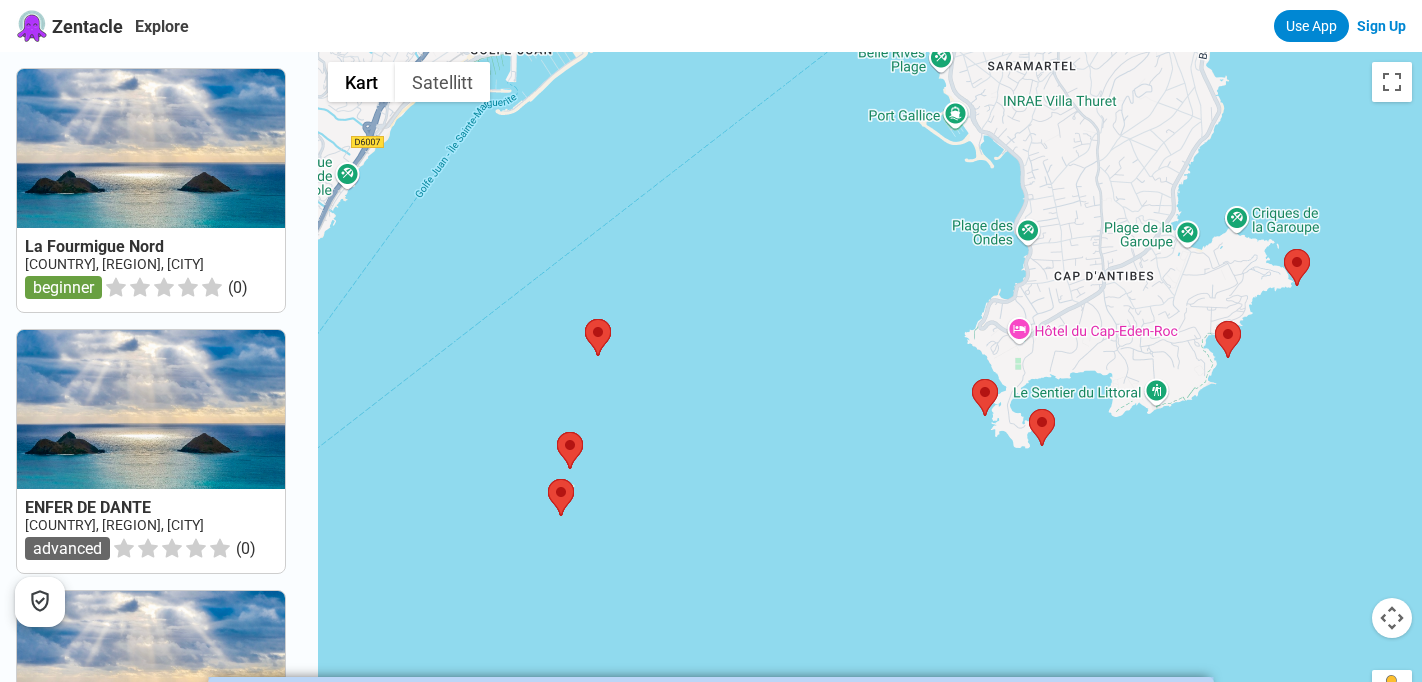 drag, startPoint x: 994, startPoint y: 423, endPoint x: 874, endPoint y: 529, distance: 160.11246 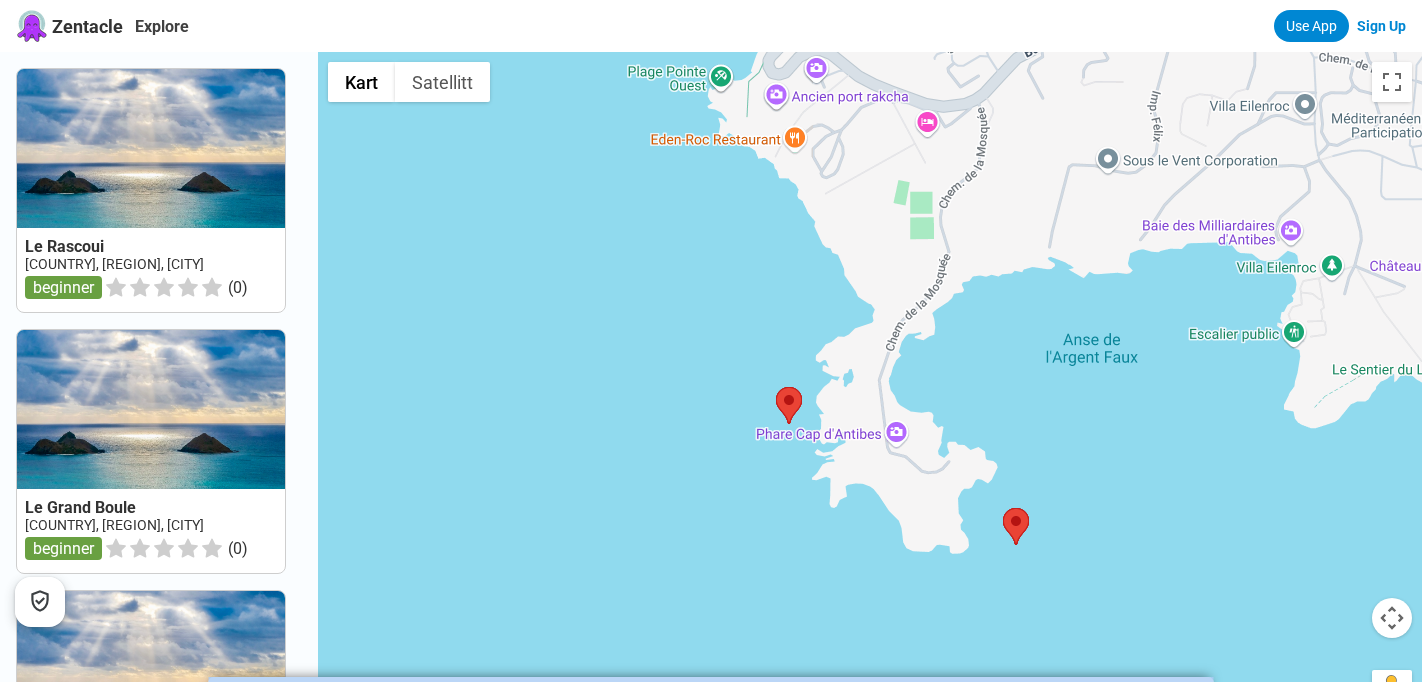 drag, startPoint x: 1018, startPoint y: 544, endPoint x: 475, endPoint y: 484, distance: 546.3049 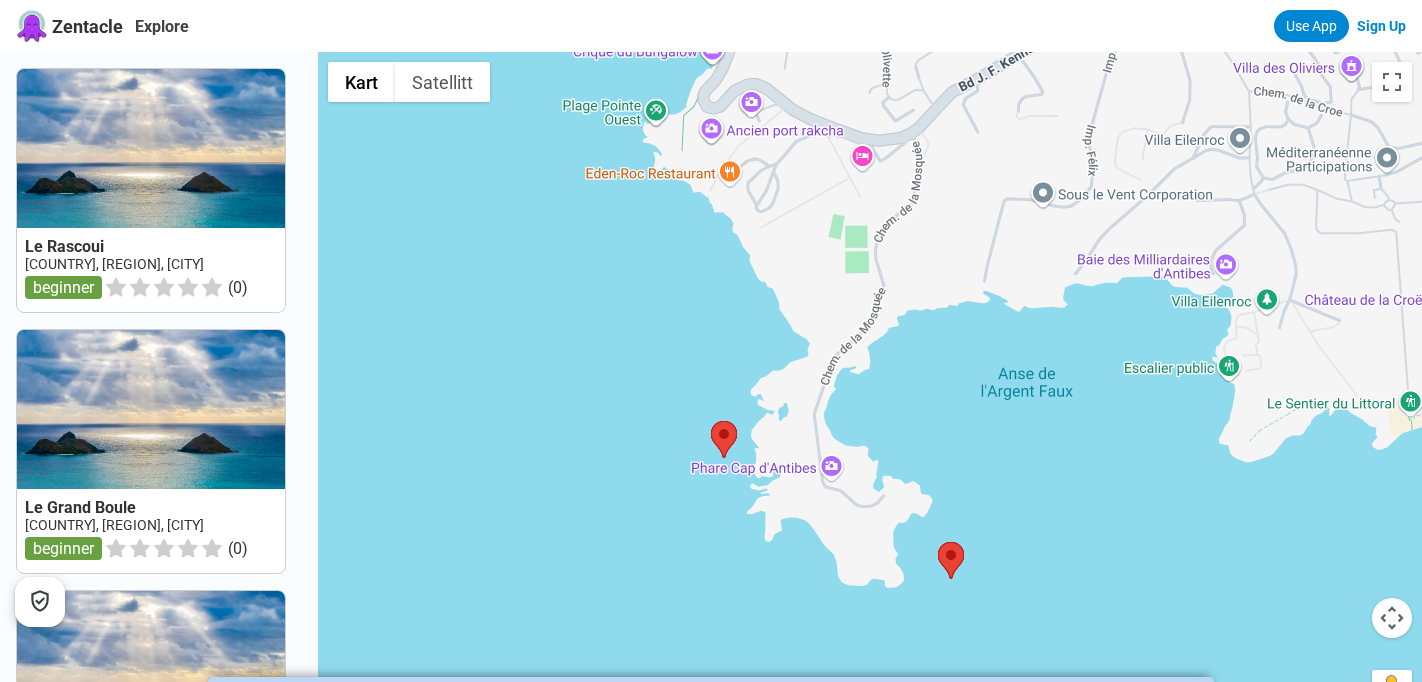 drag, startPoint x: 593, startPoint y: 477, endPoint x: 535, endPoint y: 516, distance: 69.89278 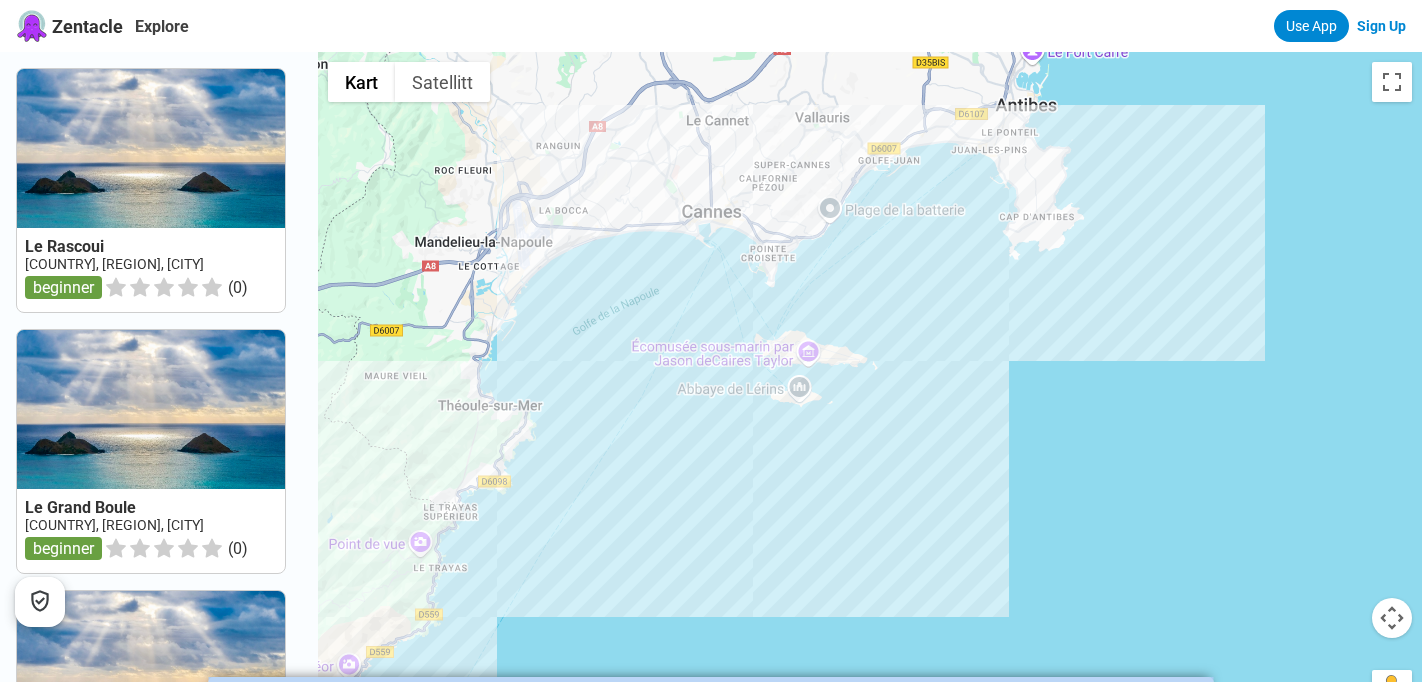 drag, startPoint x: 950, startPoint y: 646, endPoint x: 1273, endPoint y: 367, distance: 426.81378 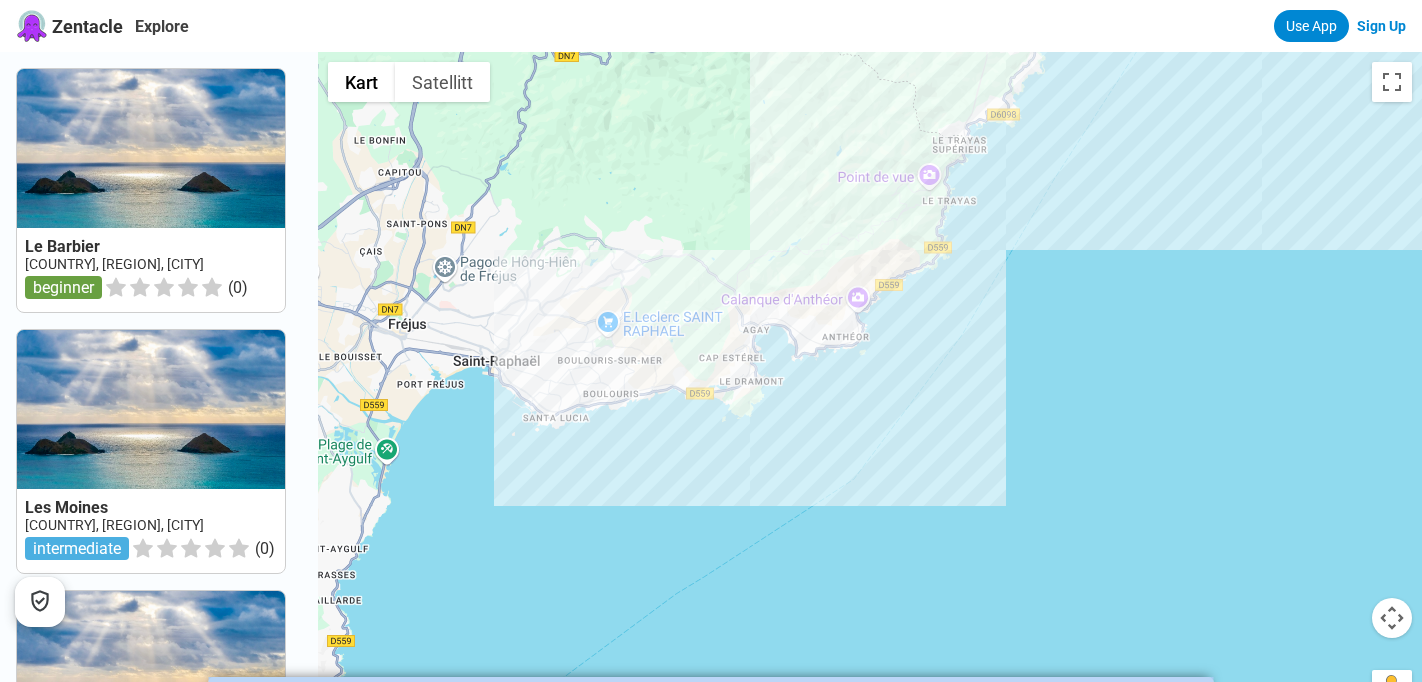 drag, startPoint x: 893, startPoint y: 492, endPoint x: 1215, endPoint y: 273, distance: 389.41623 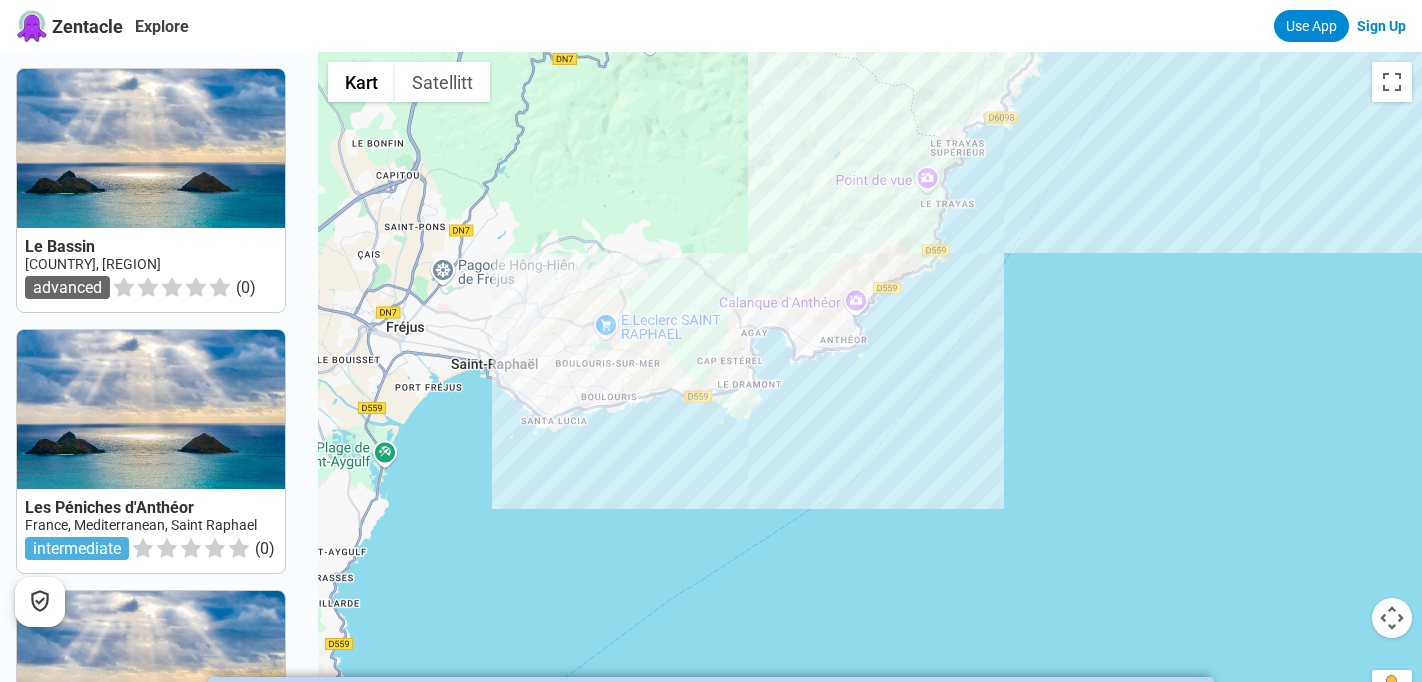 click on "Zentacle" at bounding box center (87, 26) 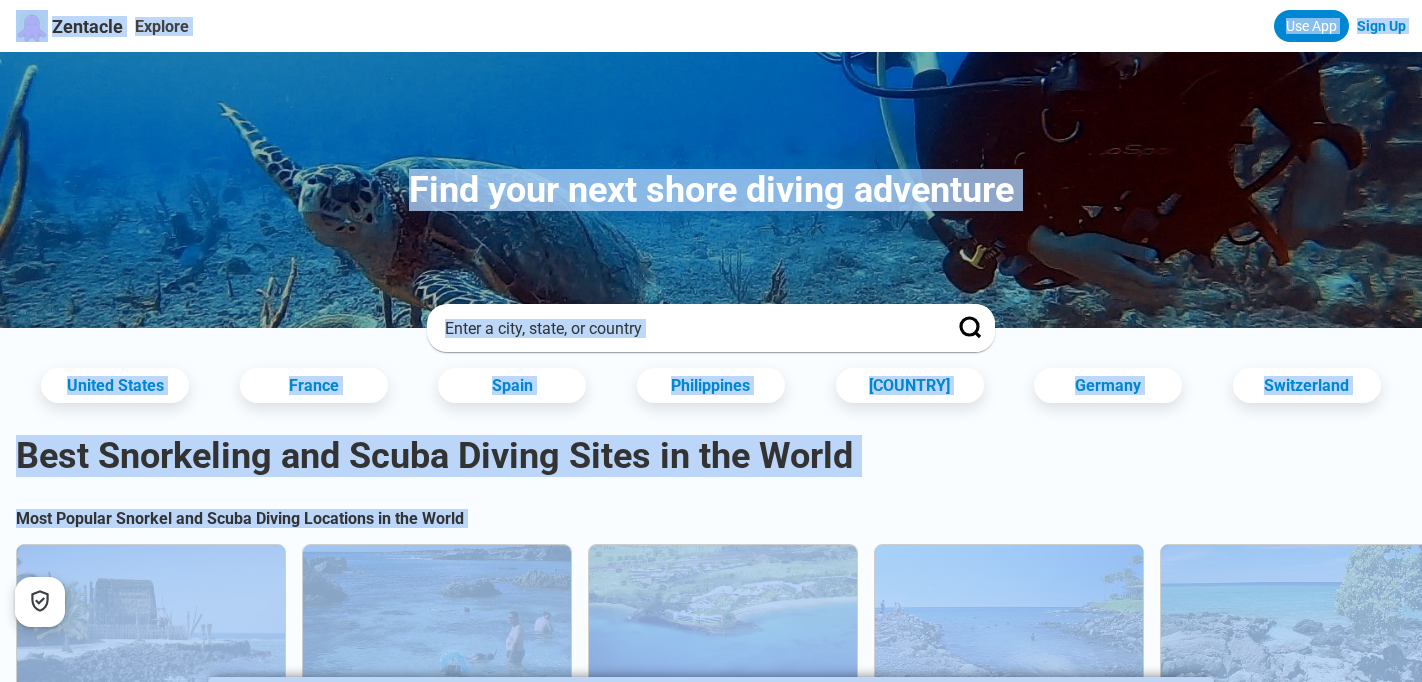 scroll, scrollTop: 55, scrollLeft: 0, axis: vertical 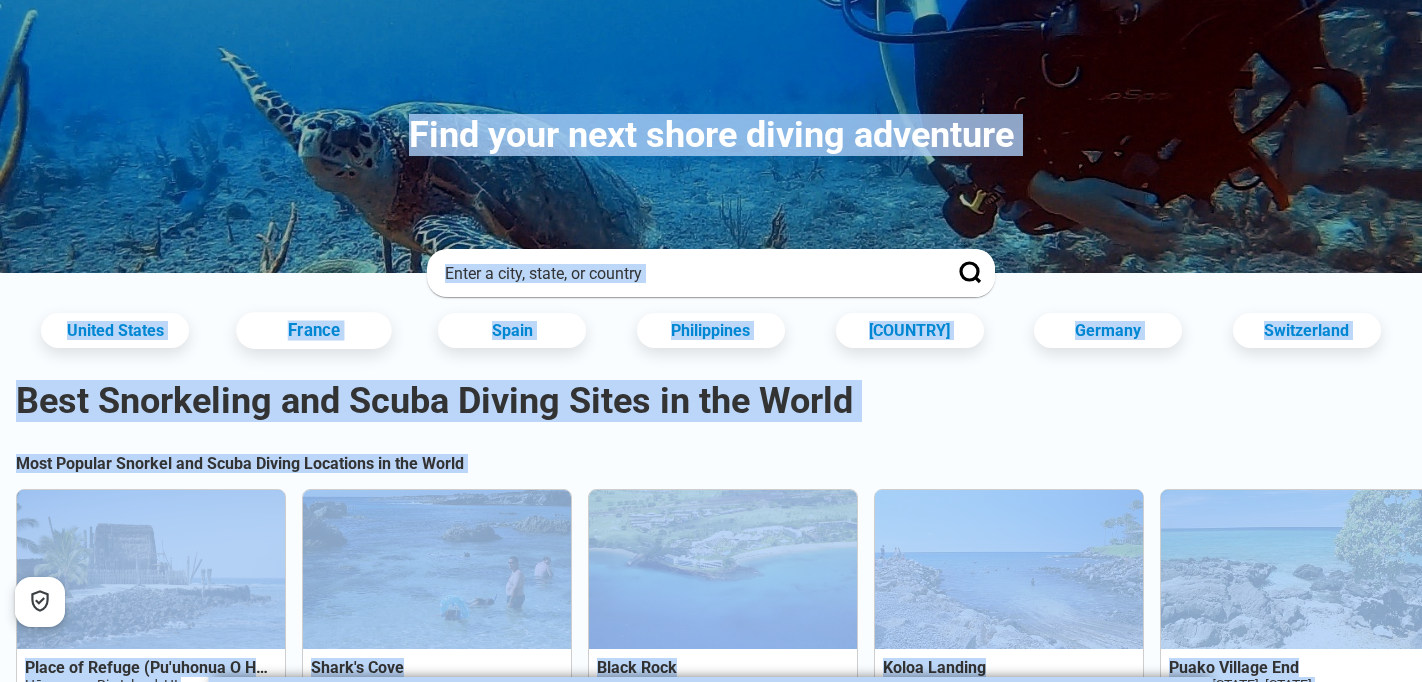 click on "France" at bounding box center (313, 330) 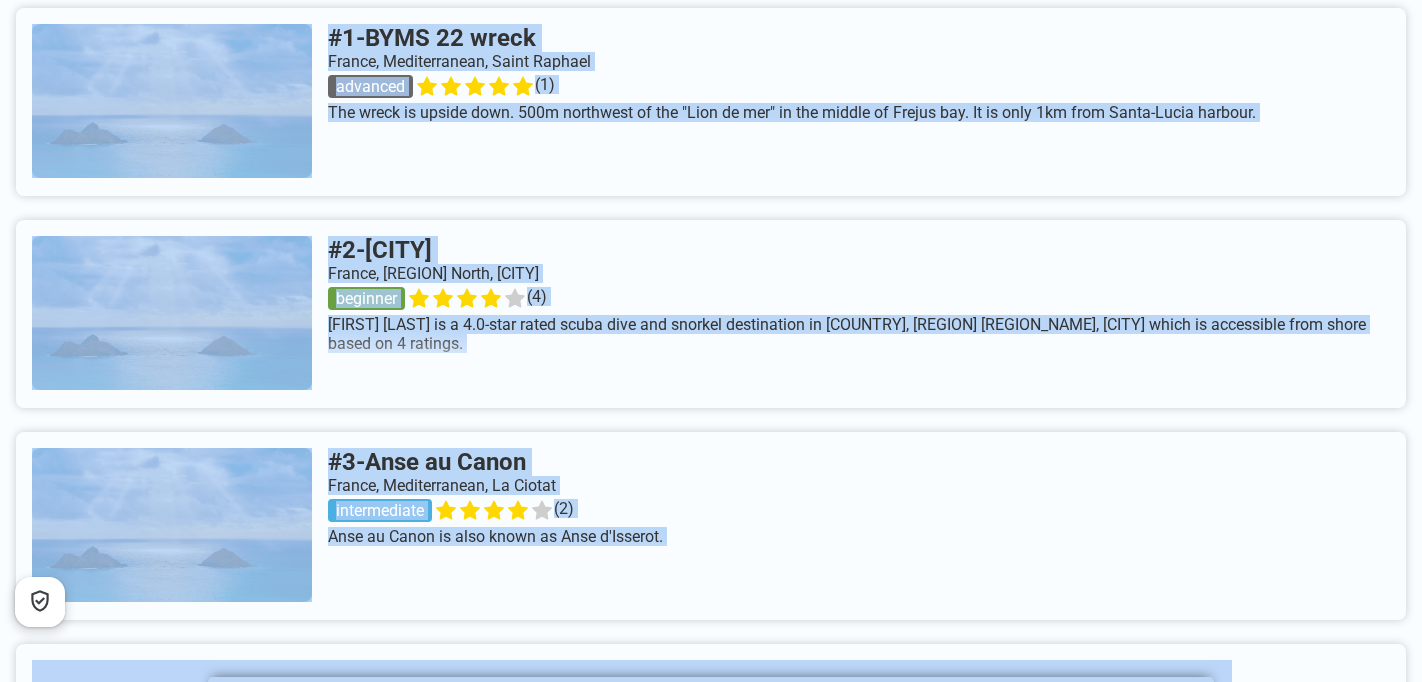 scroll, scrollTop: 913, scrollLeft: 0, axis: vertical 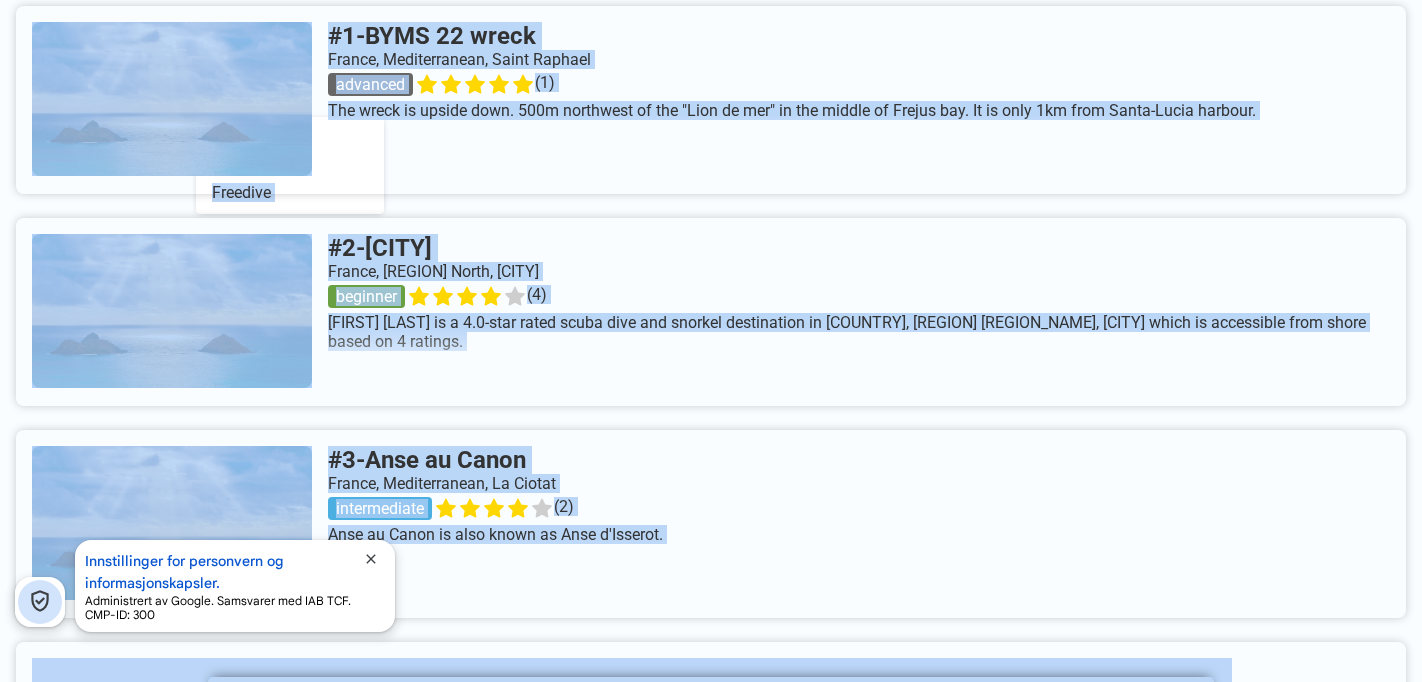 click on "Zentacle Explore Use App Sign Up [REGION] [REGION] [REGION] [REGION] [REGION] [REGION] [REGION] [REGION] [REGION] Top Snorkeling and Scuba Diving in  [COUNTRY]  Ready to check out the best sites in  [COUNTRY]  for scuba diving, snorkeling, shore diving, free diving or other ocean activities? Zentacle has  100  dive sites, snorkel spots, beaches, and more. Discover hand-curated maps, along with reviews and photos from nature lovers like you.
No matter what you're looking for, you can find a diverse range of the best ocean activities in  [COUNTRY]  to suit your needs. Difficulty Activity Snorkel Scuba Freedive Entry Shop # 1  -  BYMS 22 wreck [COUNTRY], [REGION], [CITY] advanced ( 1 ) The wreck is upside down.
500m northwest of the "Lion de mer" in the middle of Frejus bay. It is only 1km from Santa-Lucia harbour. # 2  -  [CITY] beginner ( 4 ) # 3  -  ( 2 )" at bounding box center (711, 12193) 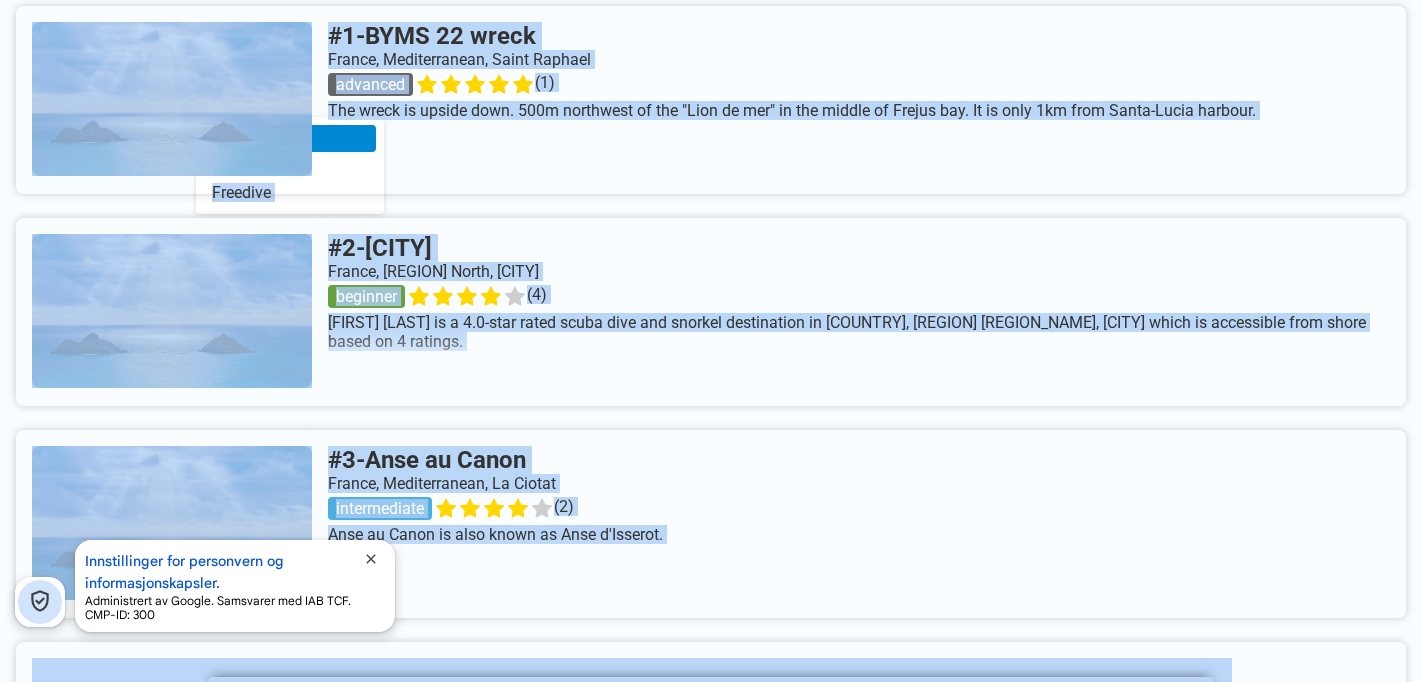 click on "Snorkel" at bounding box center [290, 138] 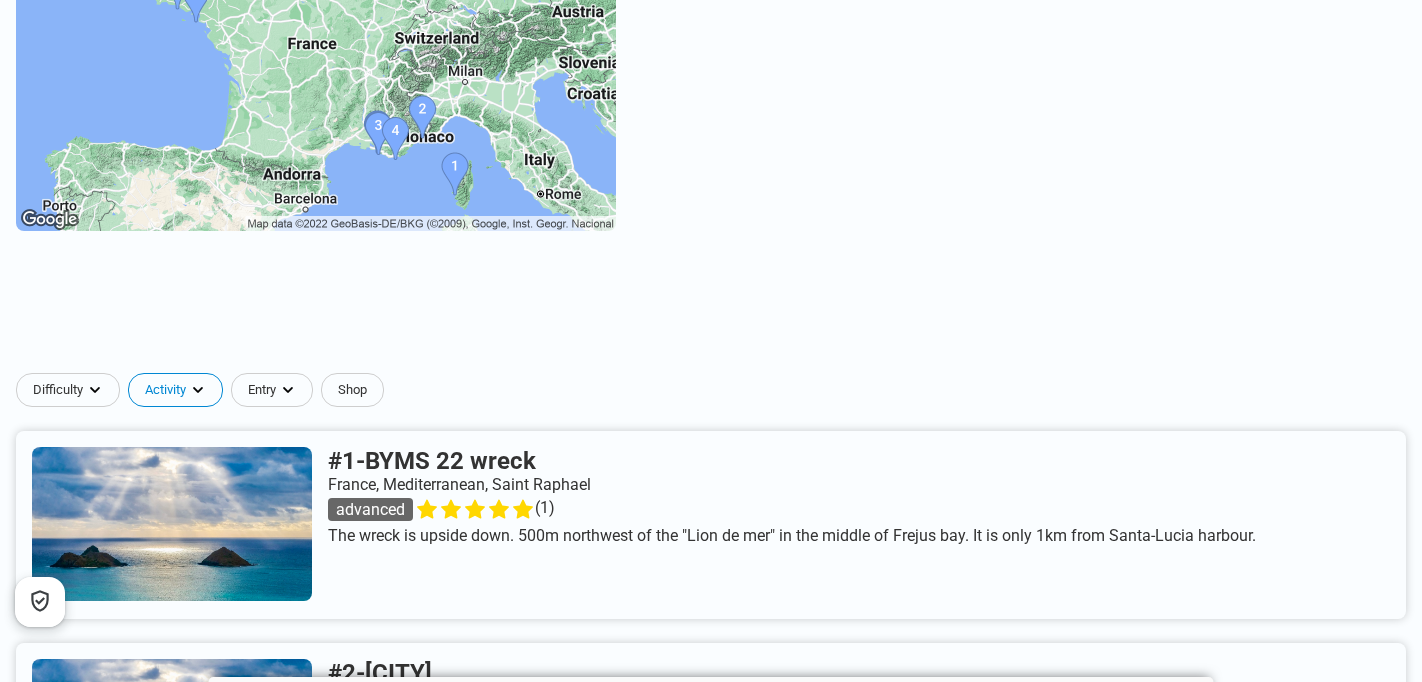 scroll, scrollTop: 487, scrollLeft: 0, axis: vertical 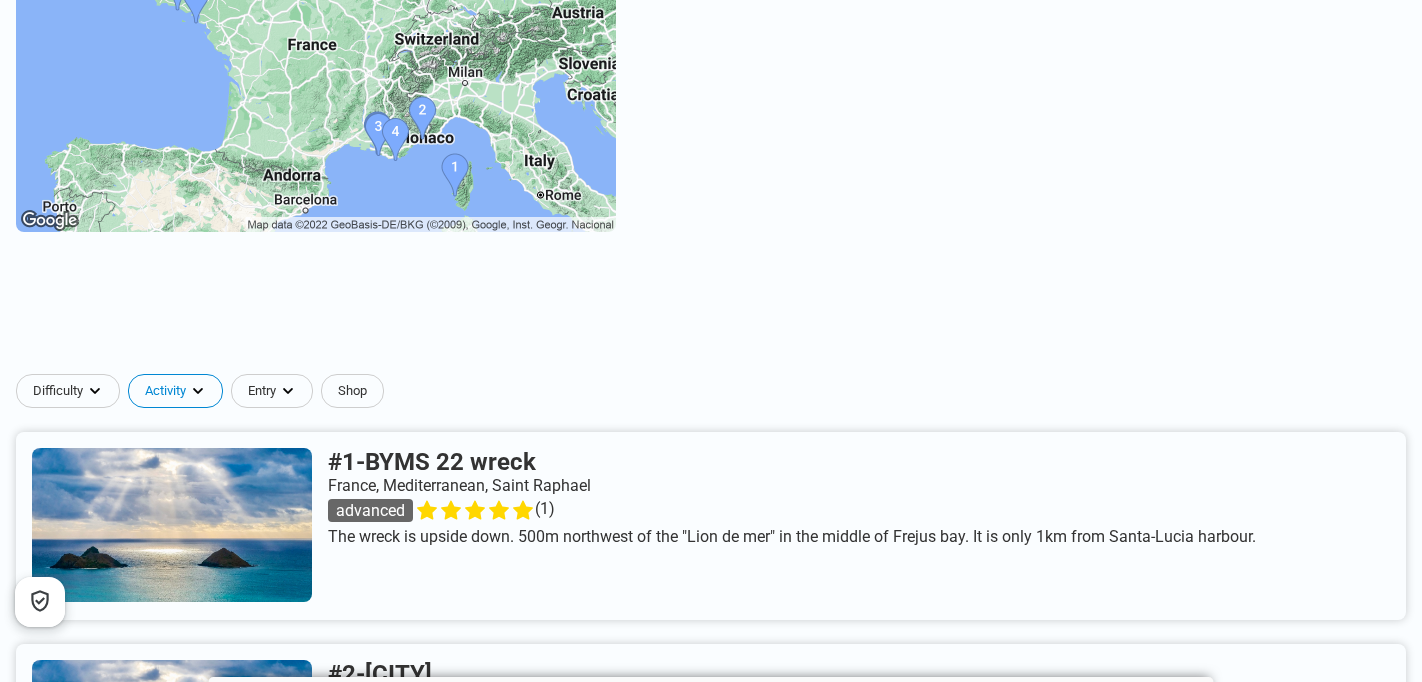 click at bounding box center [316, 82] 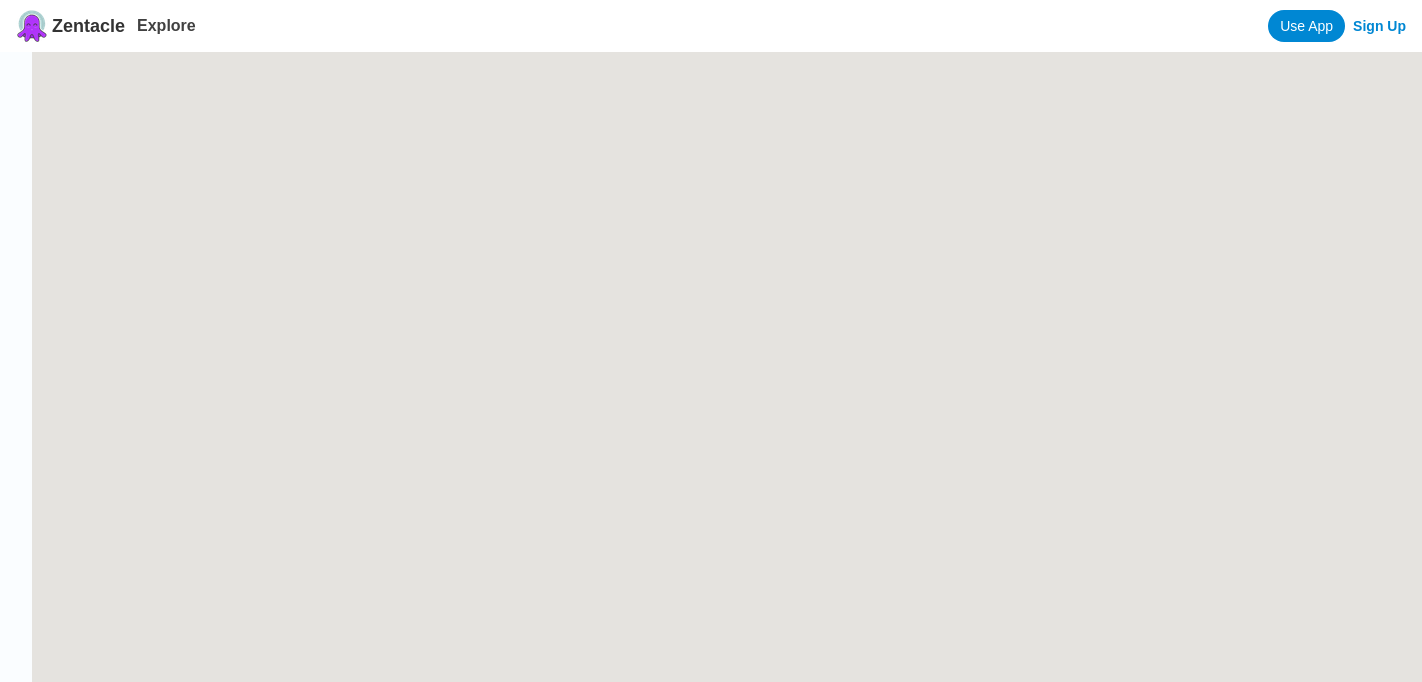 scroll, scrollTop: 0, scrollLeft: 0, axis: both 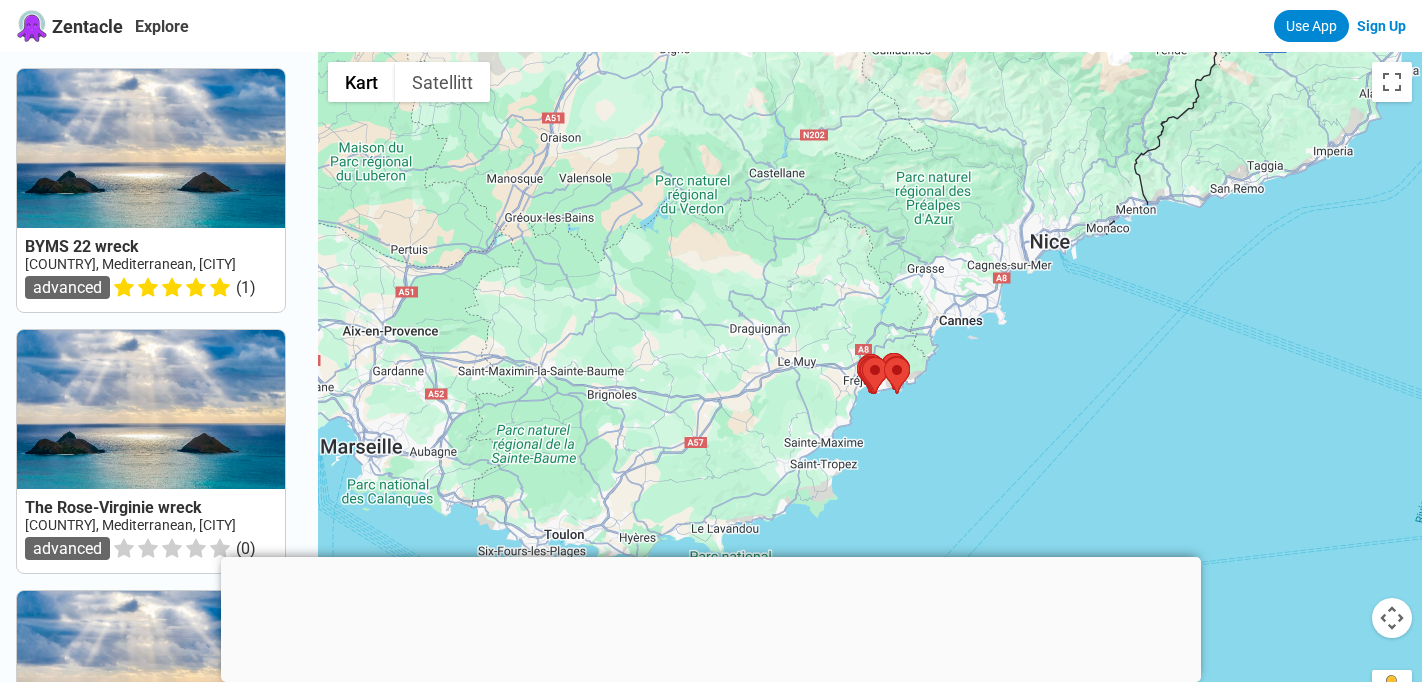 click at bounding box center [711, 557] 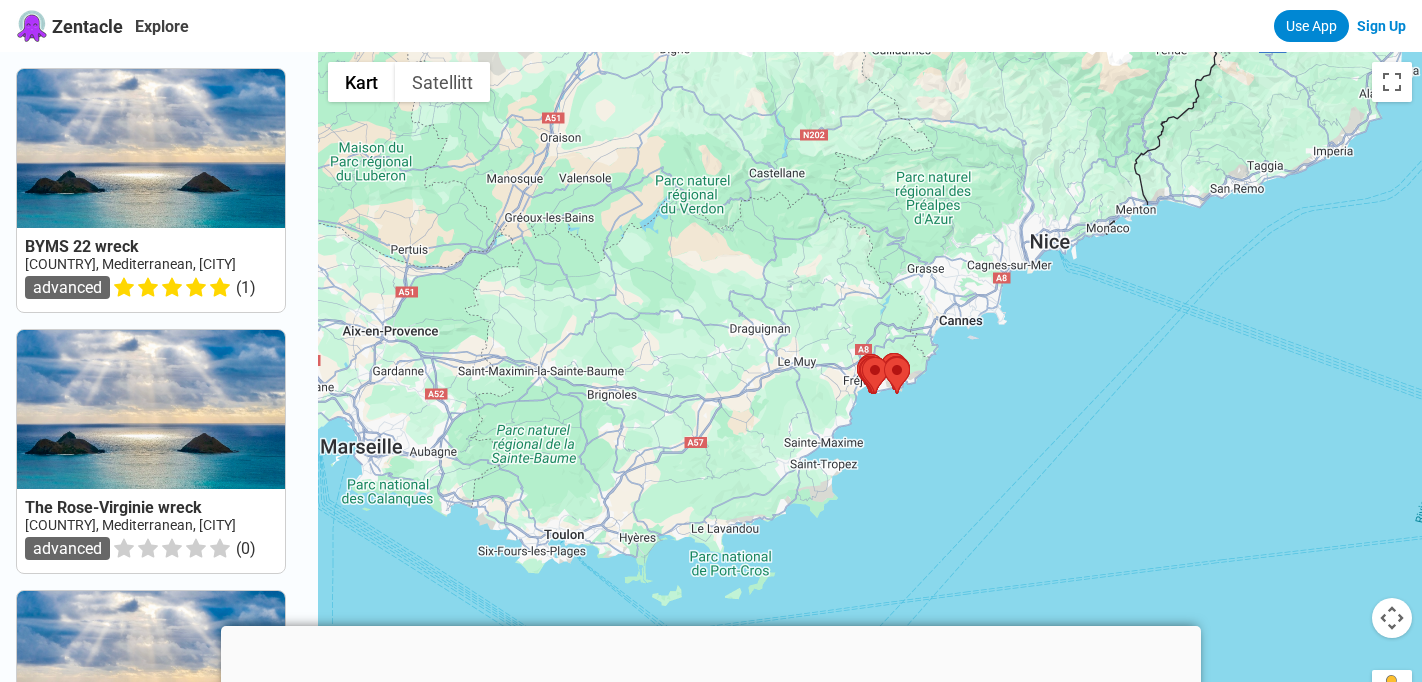 click at bounding box center [870, 393] 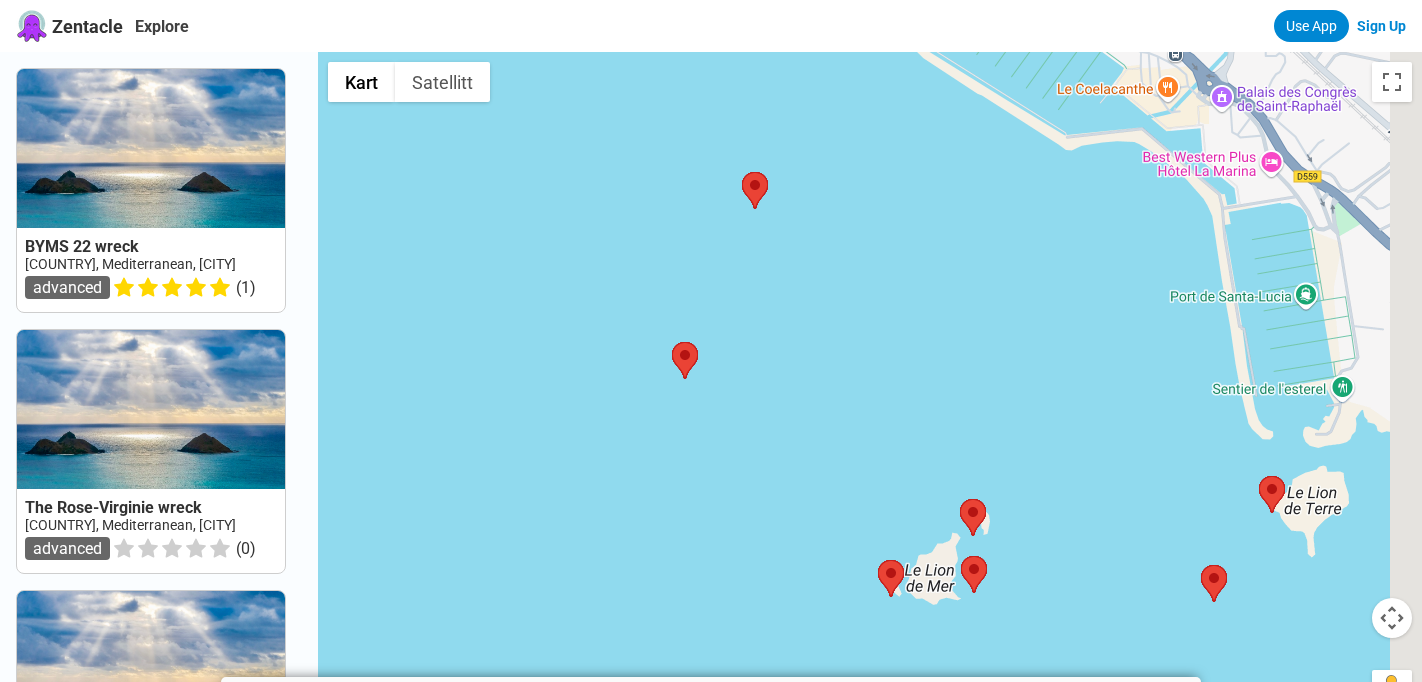 drag, startPoint x: 1130, startPoint y: 453, endPoint x: 617, endPoint y: 386, distance: 517.35675 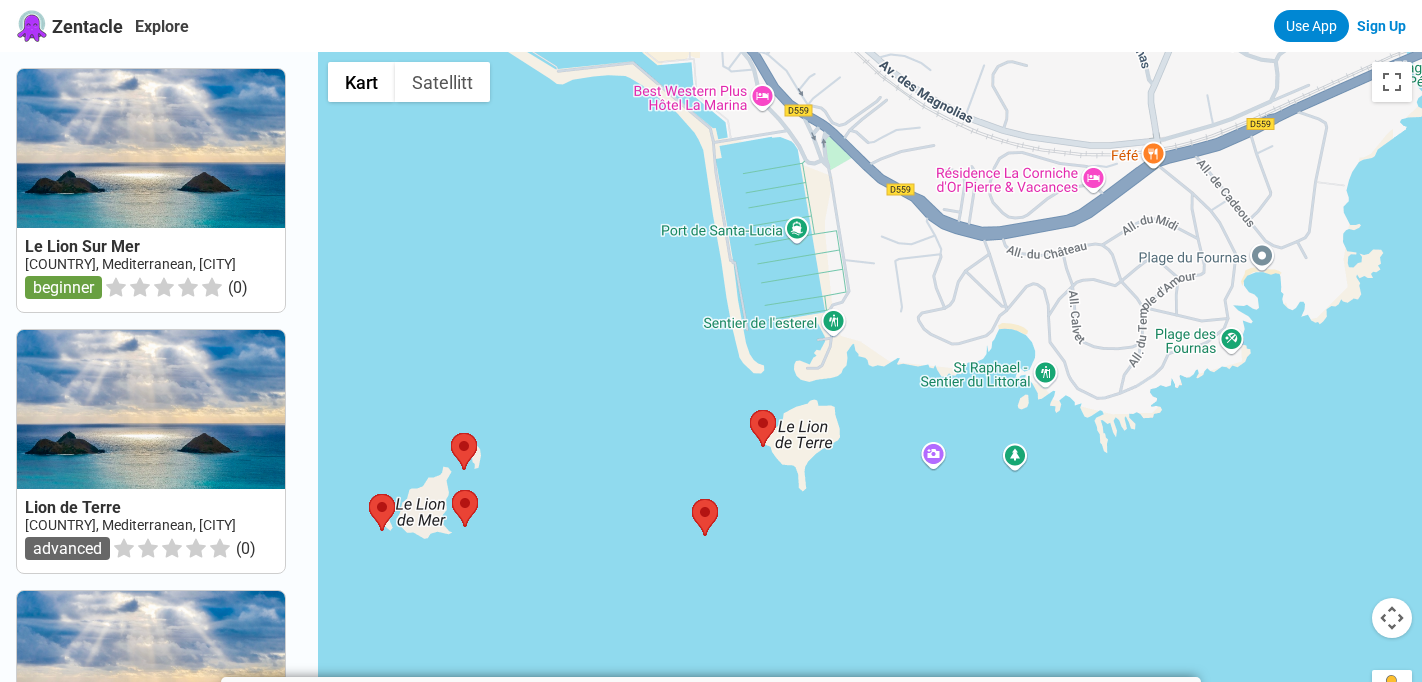 drag, startPoint x: 746, startPoint y: 428, endPoint x: 672, endPoint y: 449, distance: 76.922035 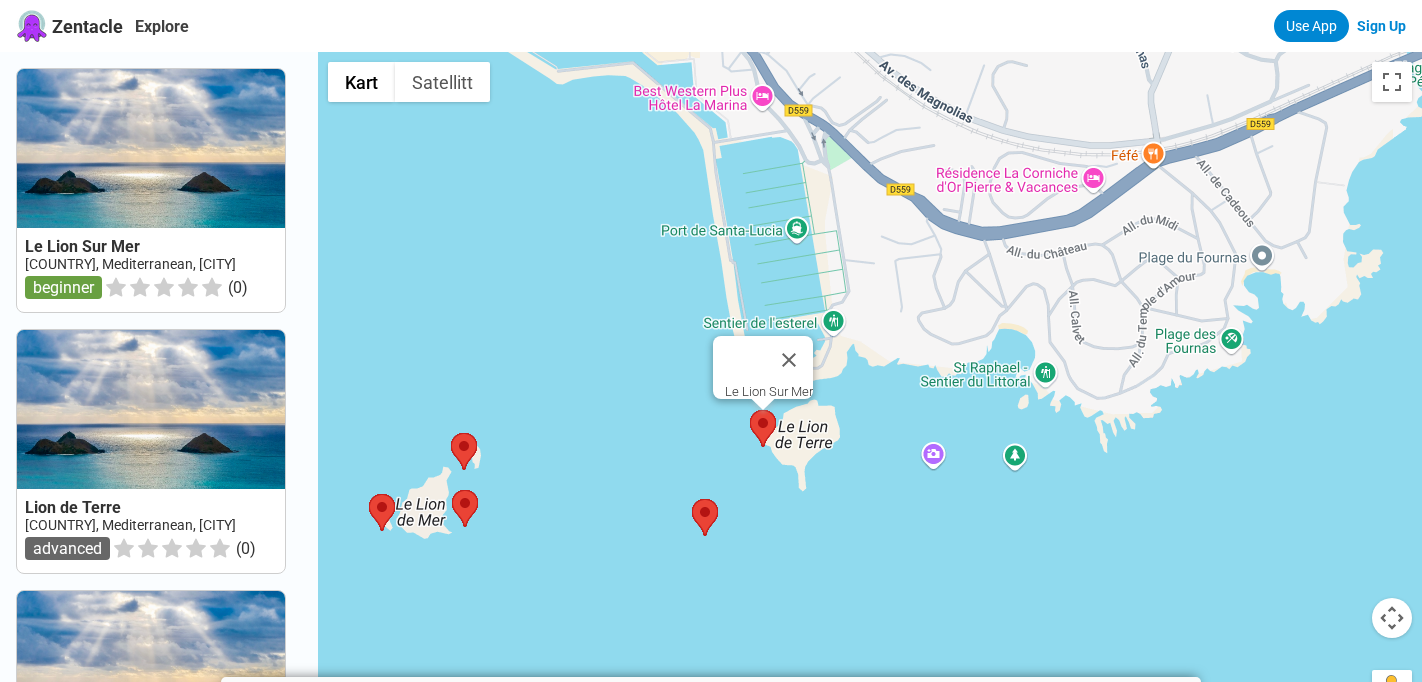 click at bounding box center (750, 410) 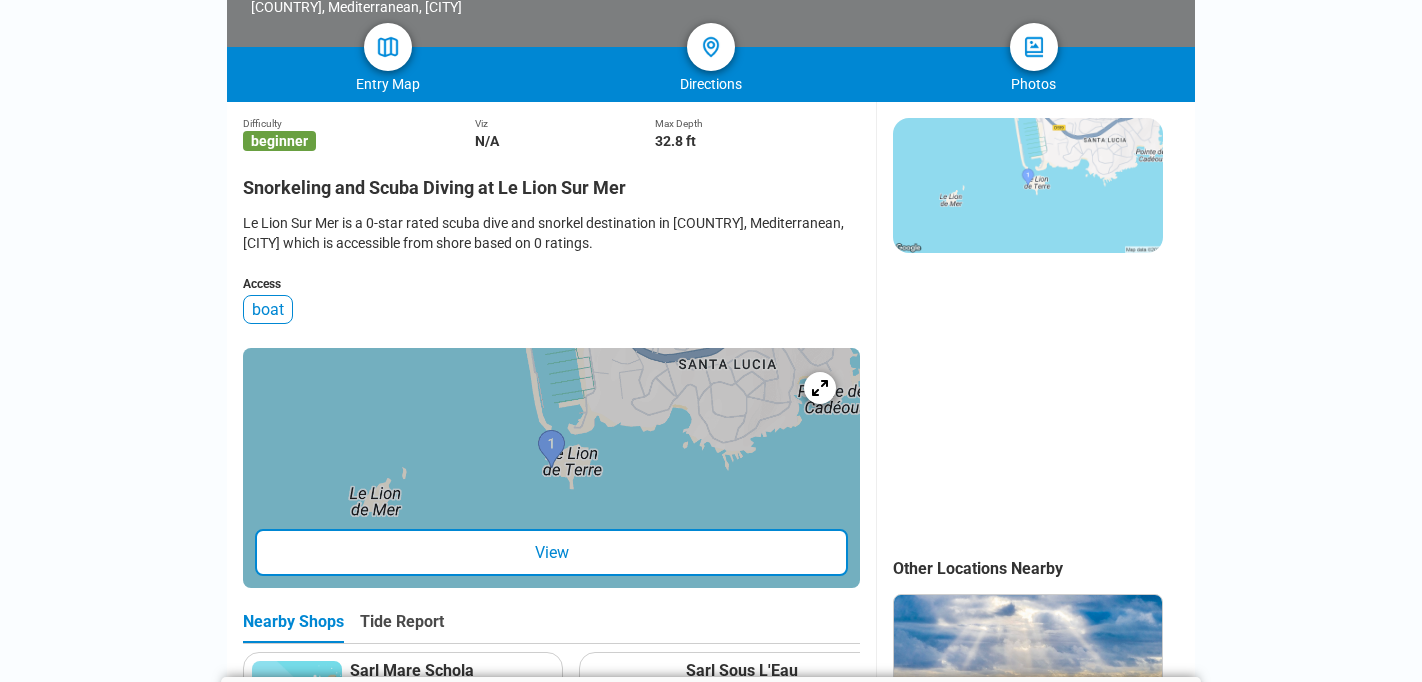 scroll, scrollTop: 0, scrollLeft: 0, axis: both 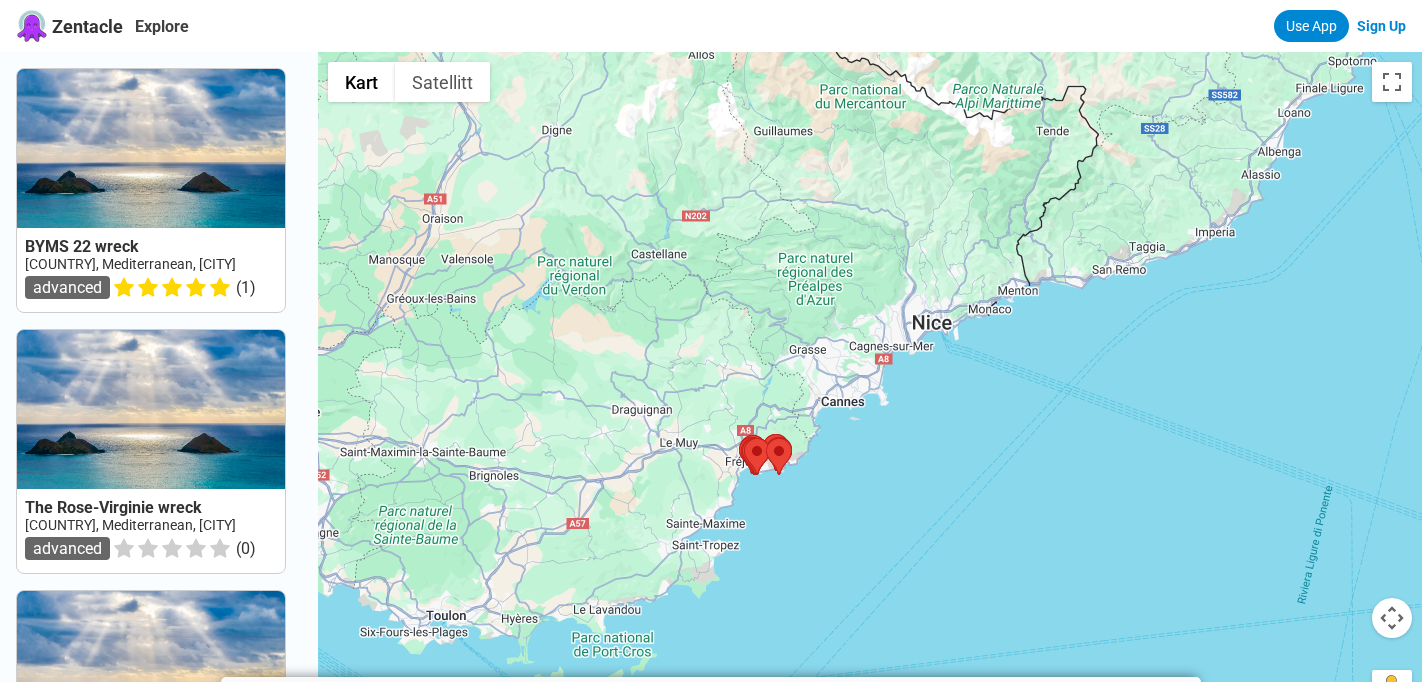 drag, startPoint x: 1070, startPoint y: 371, endPoint x: 941, endPoint y: 461, distance: 157.29272 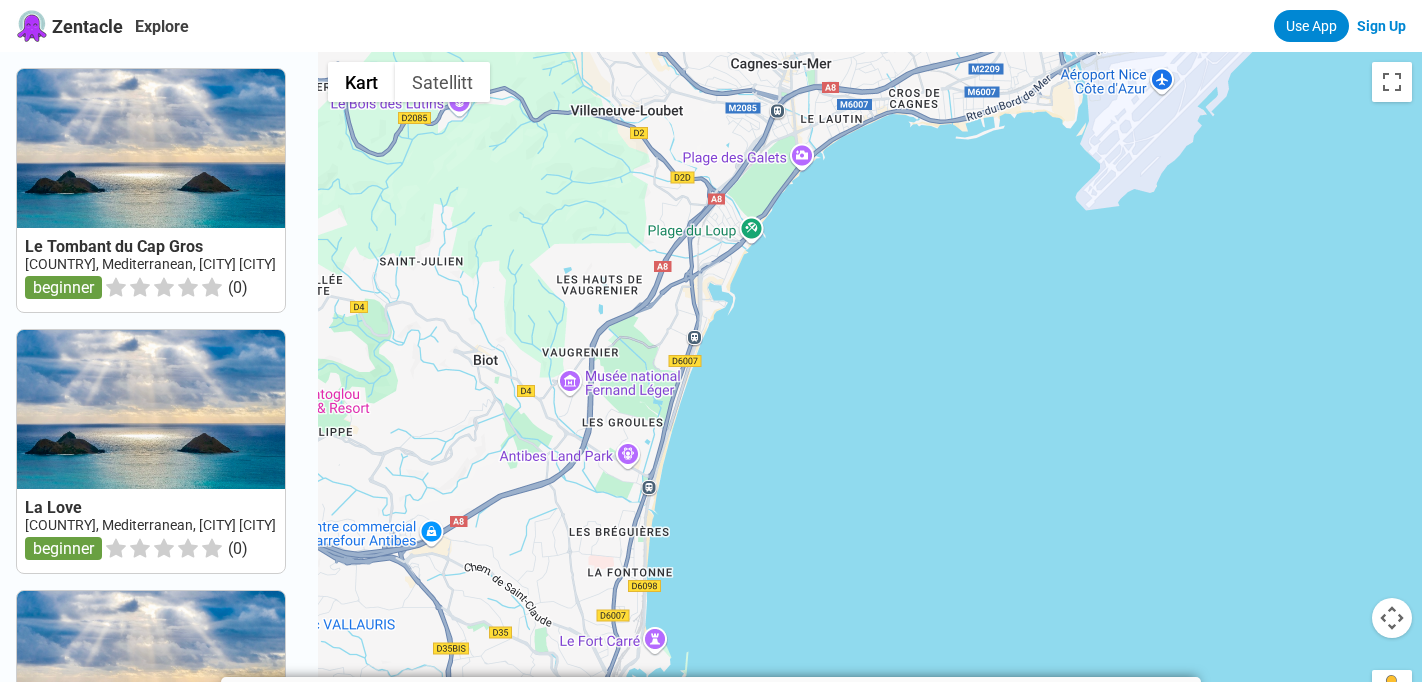 drag, startPoint x: 1126, startPoint y: 432, endPoint x: 885, endPoint y: 740, distance: 391.08182 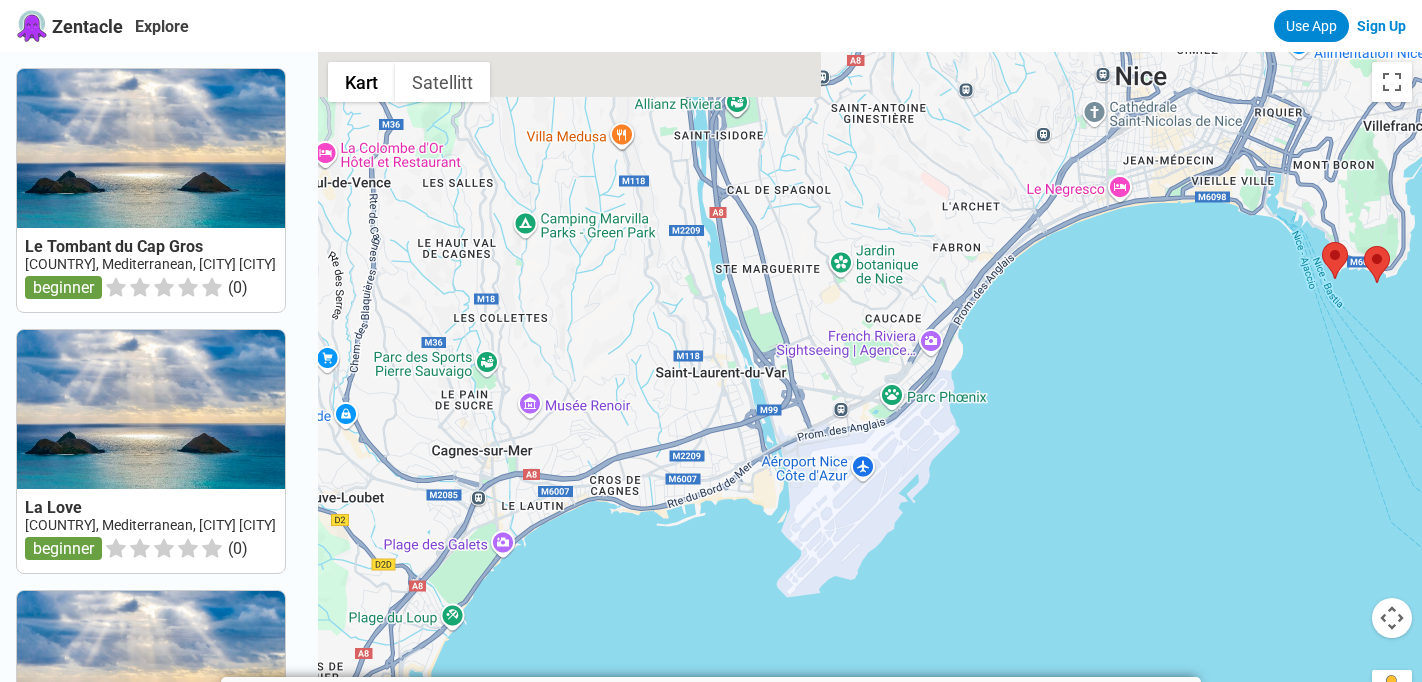 drag, startPoint x: 1175, startPoint y: 275, endPoint x: 872, endPoint y: 670, distance: 497.82928 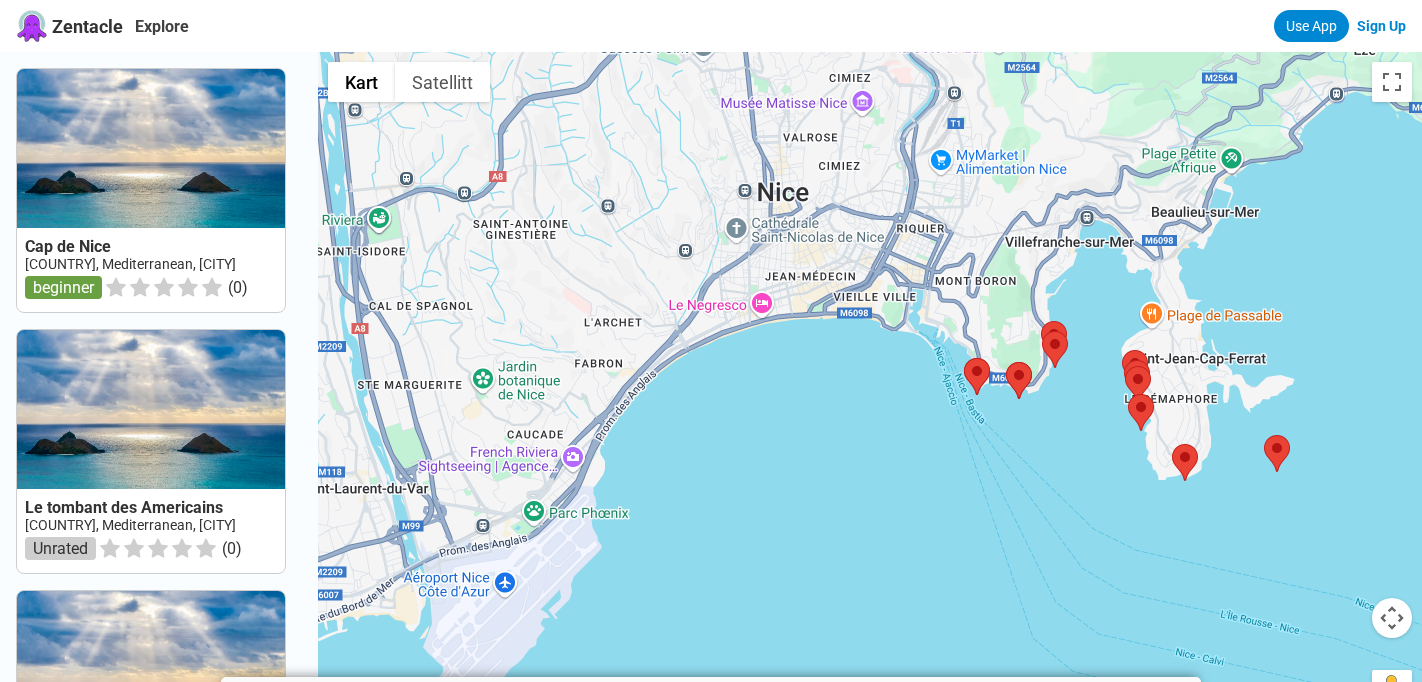 drag, startPoint x: 1143, startPoint y: 513, endPoint x: 775, endPoint y: 632, distance: 386.7622 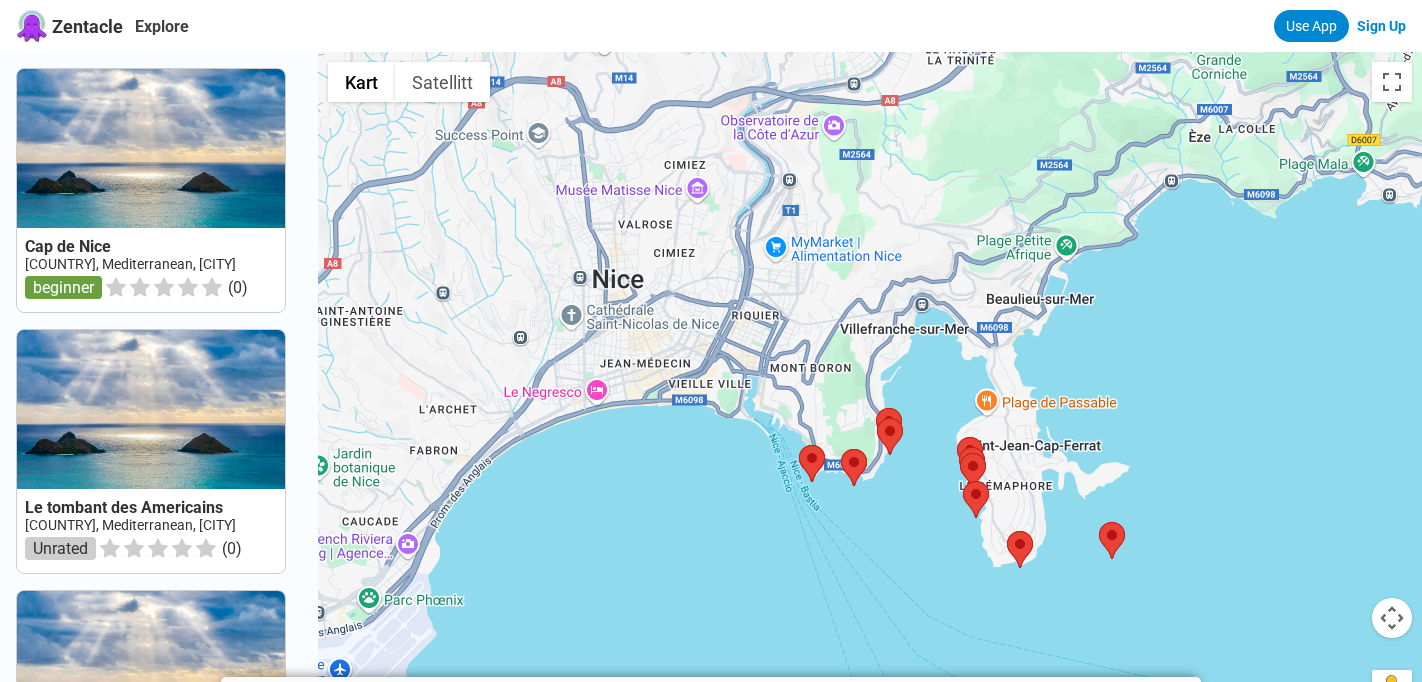 drag, startPoint x: 933, startPoint y: 514, endPoint x: 791, endPoint y: 589, distance: 160.58954 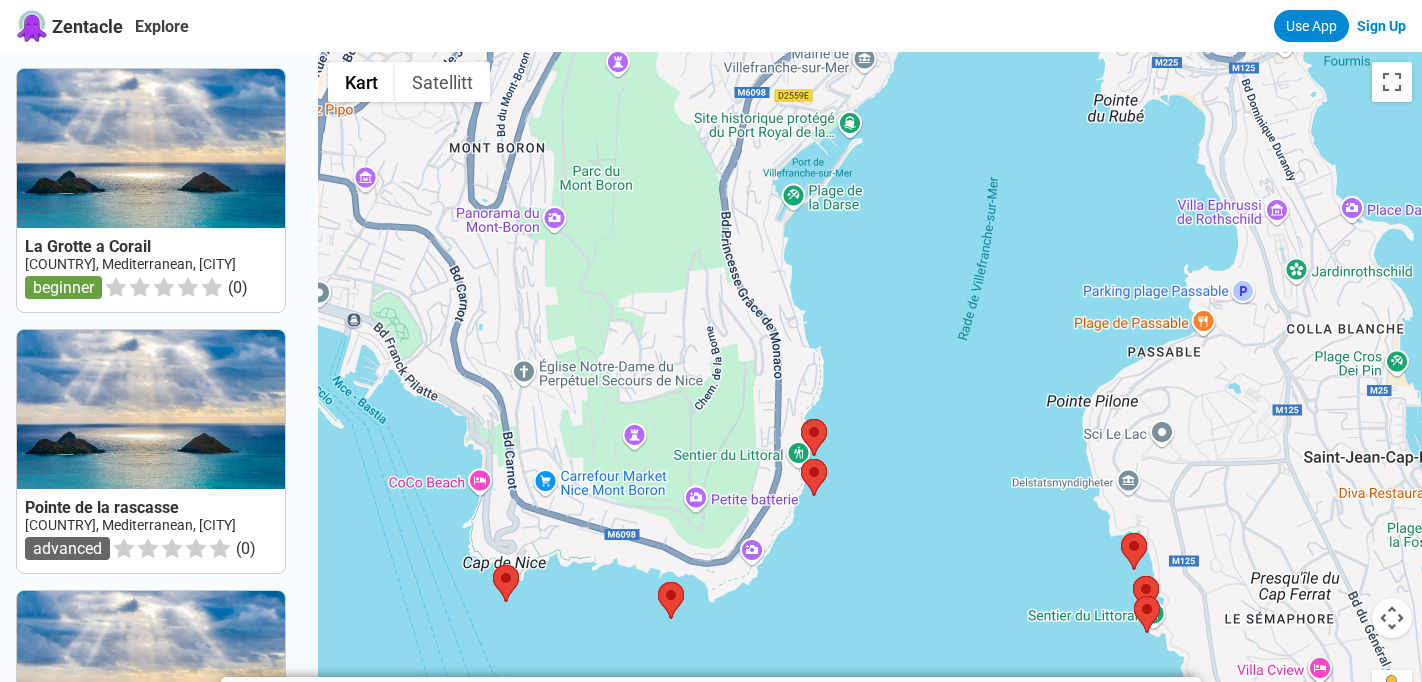drag, startPoint x: 1016, startPoint y: 652, endPoint x: 883, endPoint y: 515, distance: 190.93977 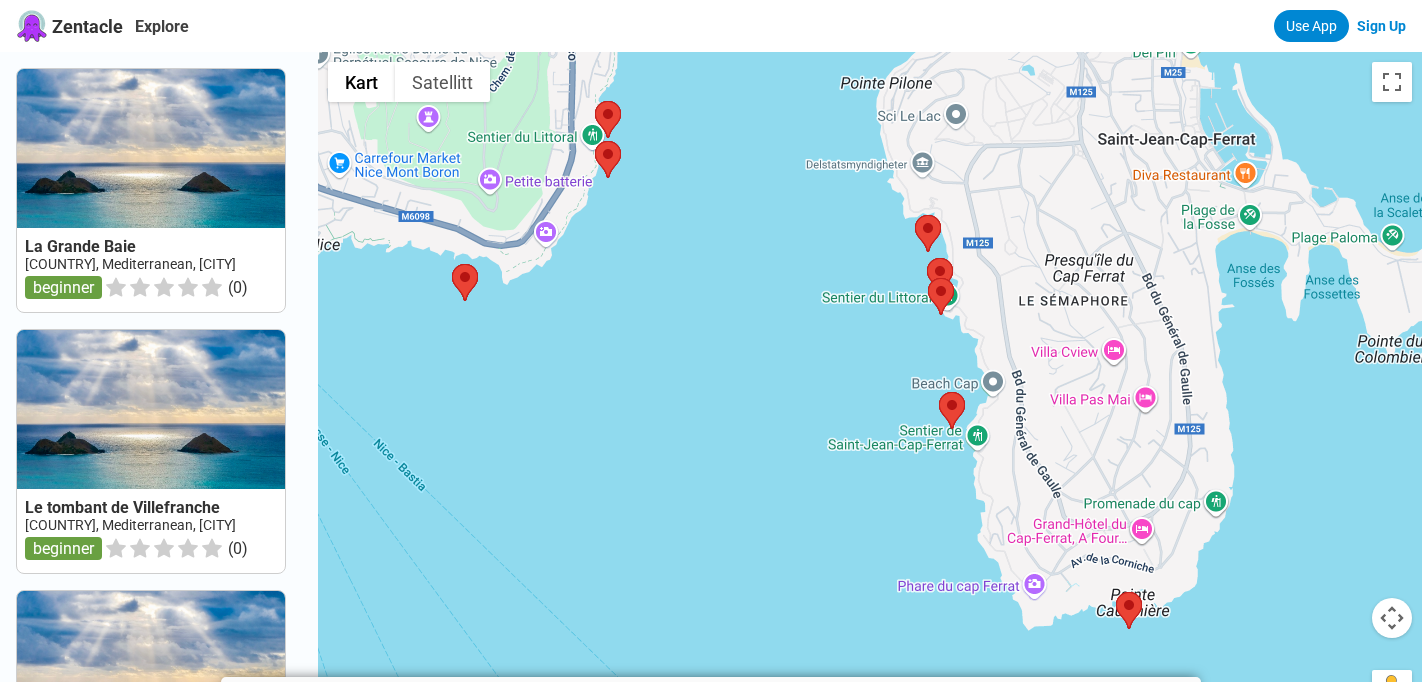 drag, startPoint x: 756, startPoint y: 497, endPoint x: 760, endPoint y: 368, distance: 129.062 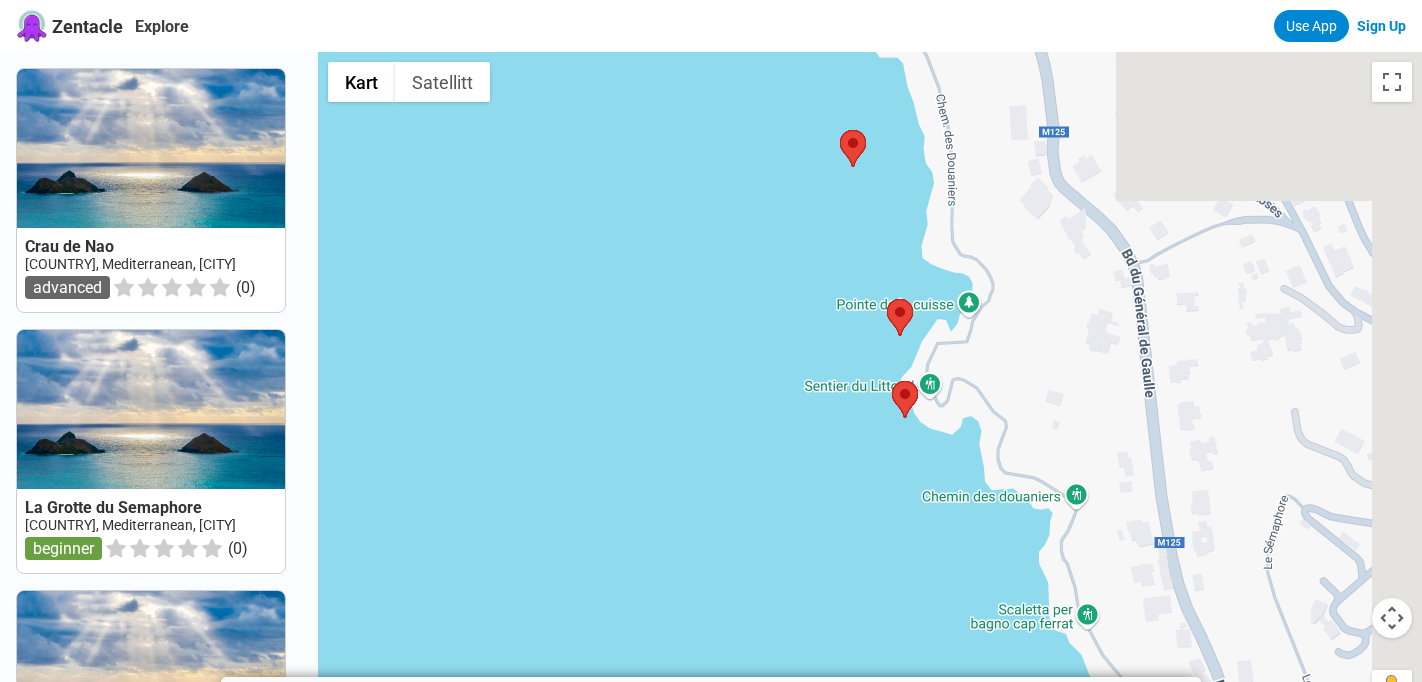 drag, startPoint x: 1026, startPoint y: 232, endPoint x: 771, endPoint y: 691, distance: 525.07715 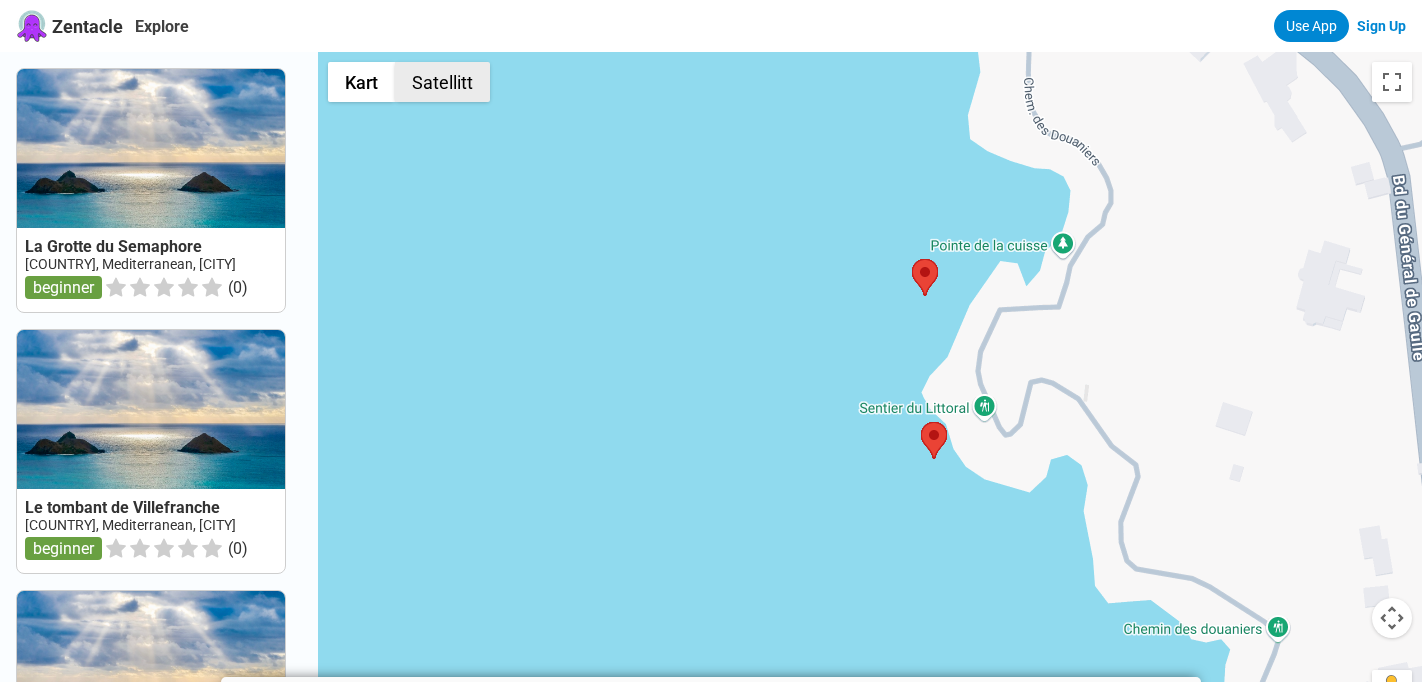 click on "Satellitt" at bounding box center [442, 82] 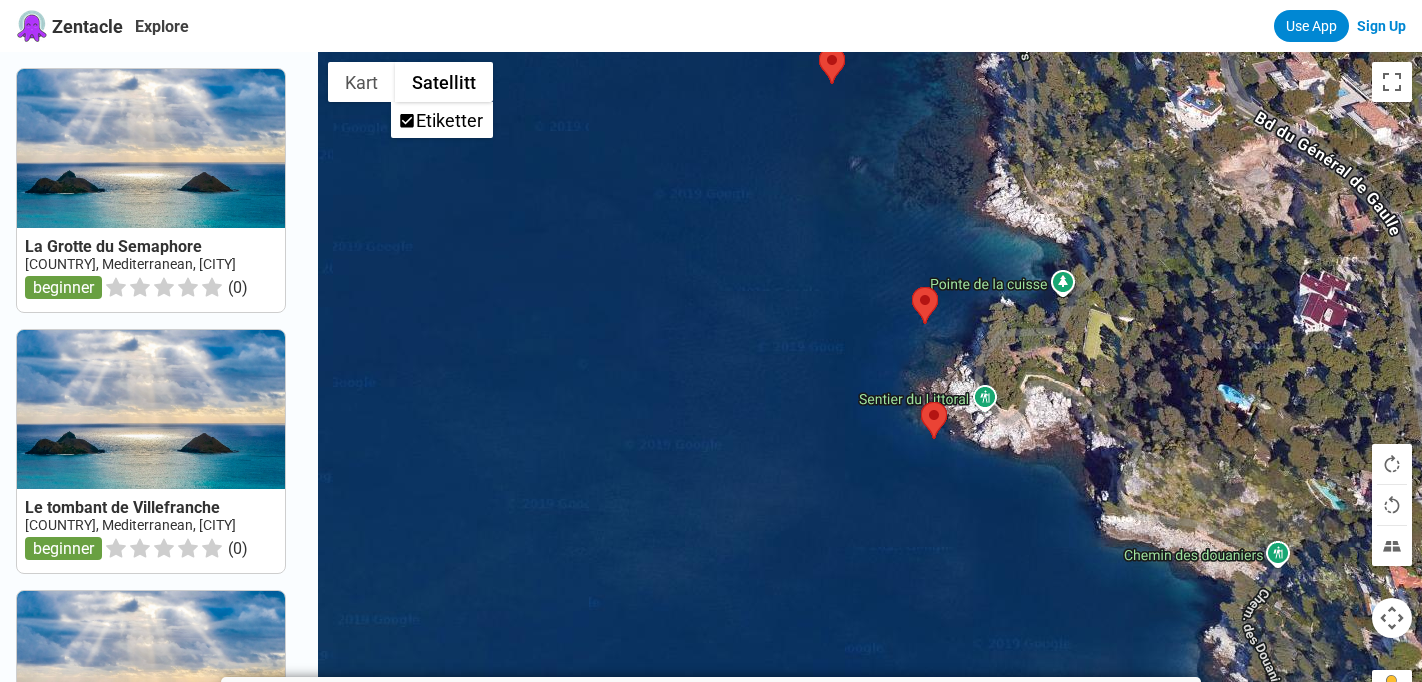 type 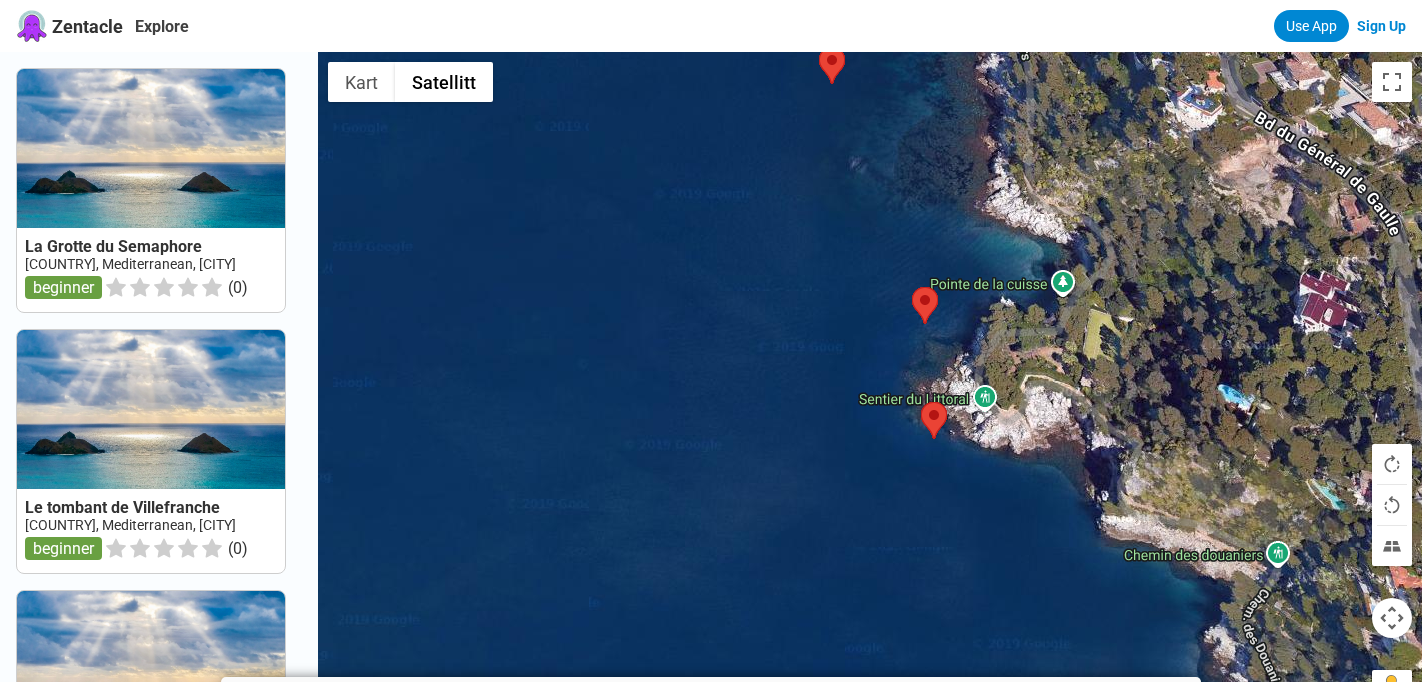 click at bounding box center (870, 393) 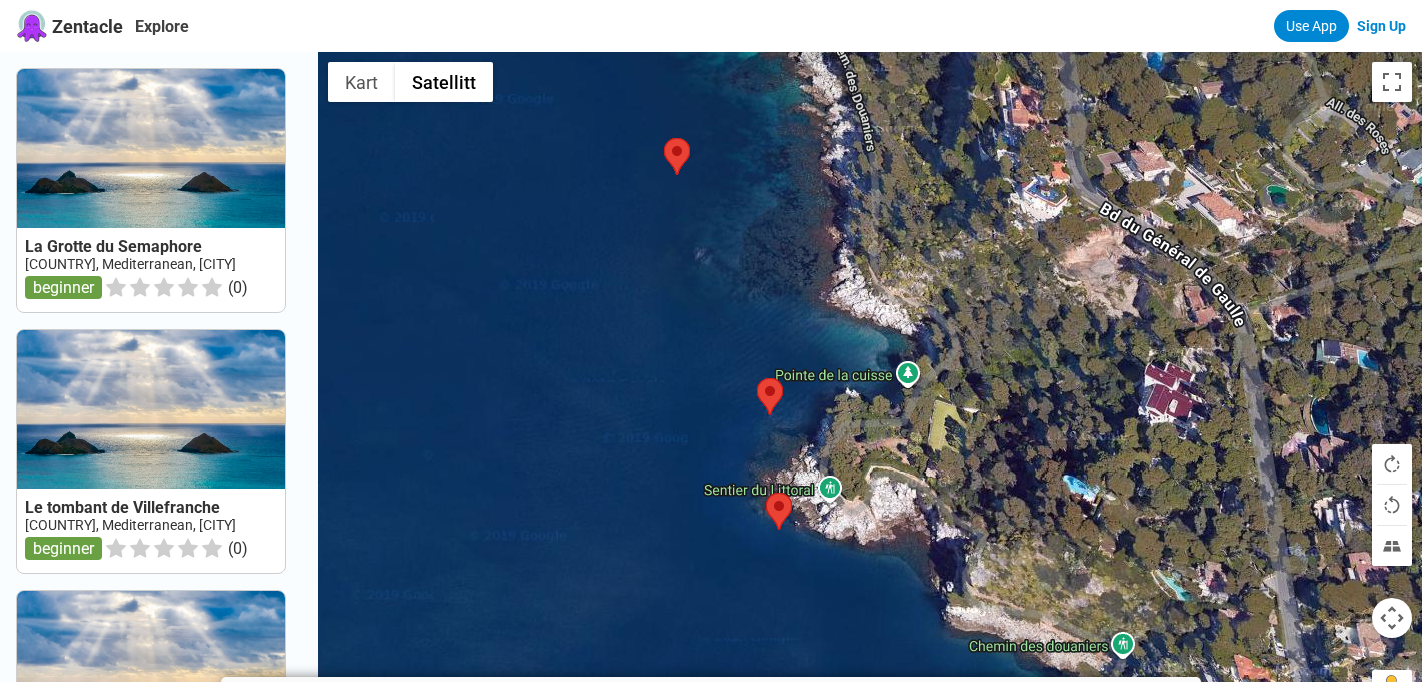 drag, startPoint x: 622, startPoint y: 243, endPoint x: 465, endPoint y: 335, distance: 181.96977 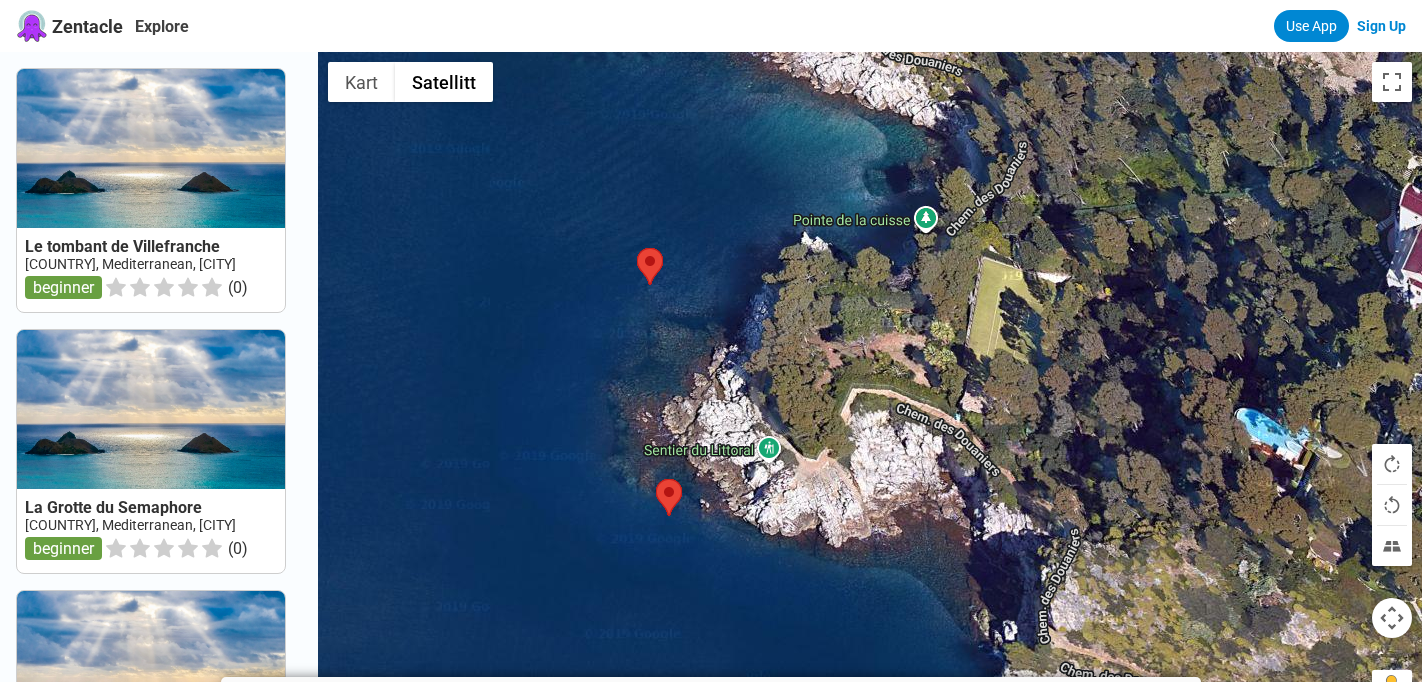 drag, startPoint x: 583, startPoint y: 353, endPoint x: 564, endPoint y: 192, distance: 162.11725 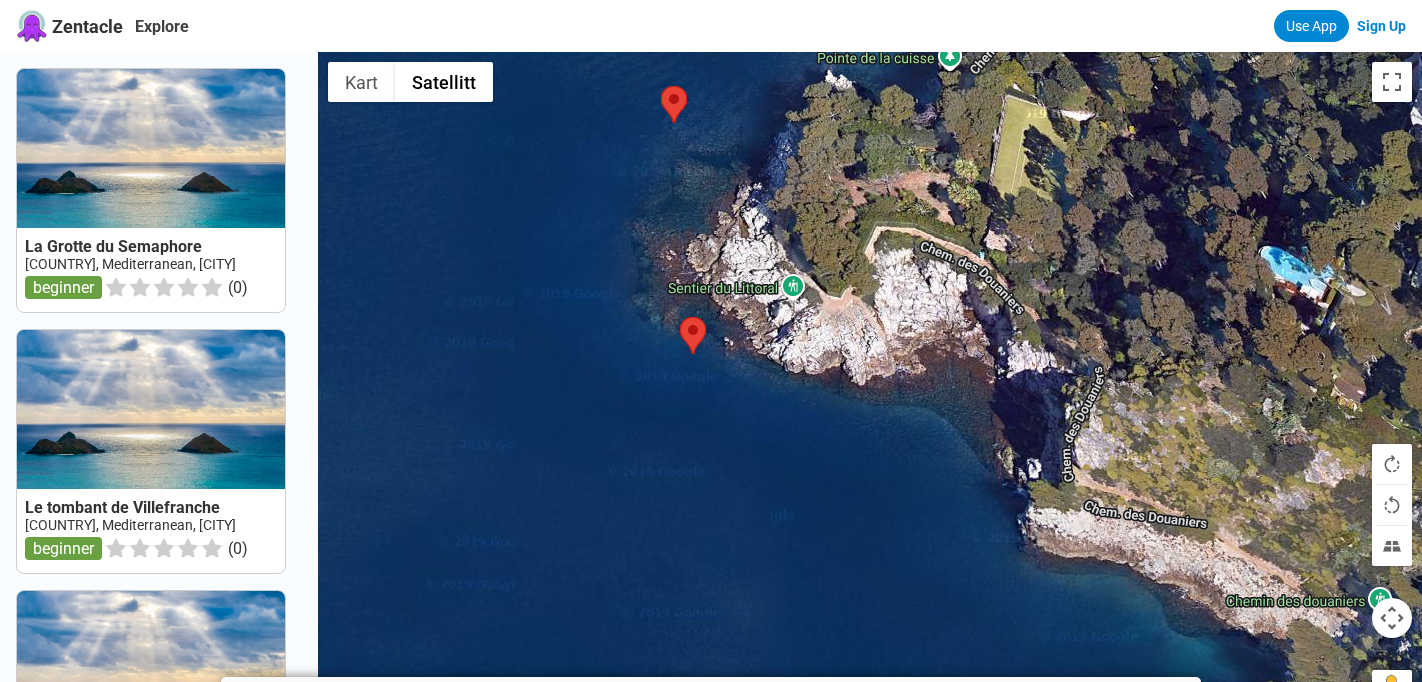 drag, startPoint x: 564, startPoint y: 314, endPoint x: 588, endPoint y: 125, distance: 190.51772 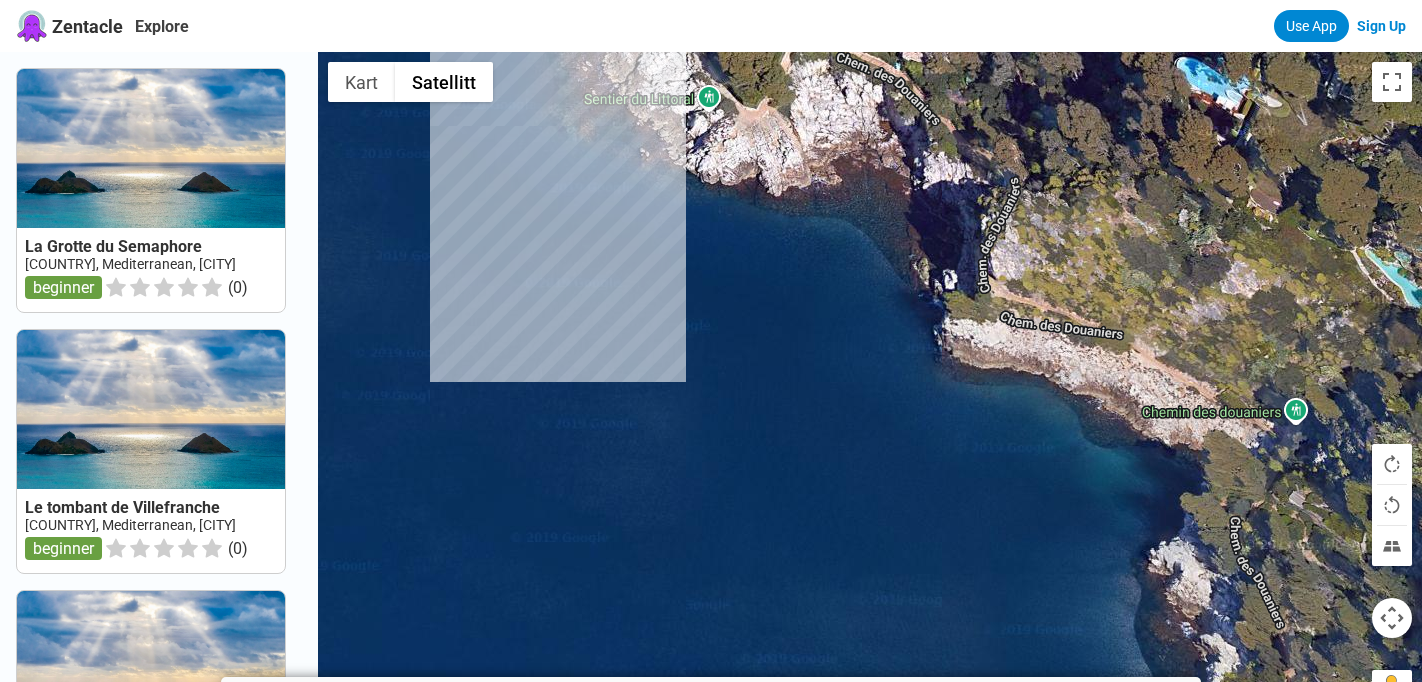 drag, startPoint x: 612, startPoint y: 309, endPoint x: 500, endPoint y: 158, distance: 188.00266 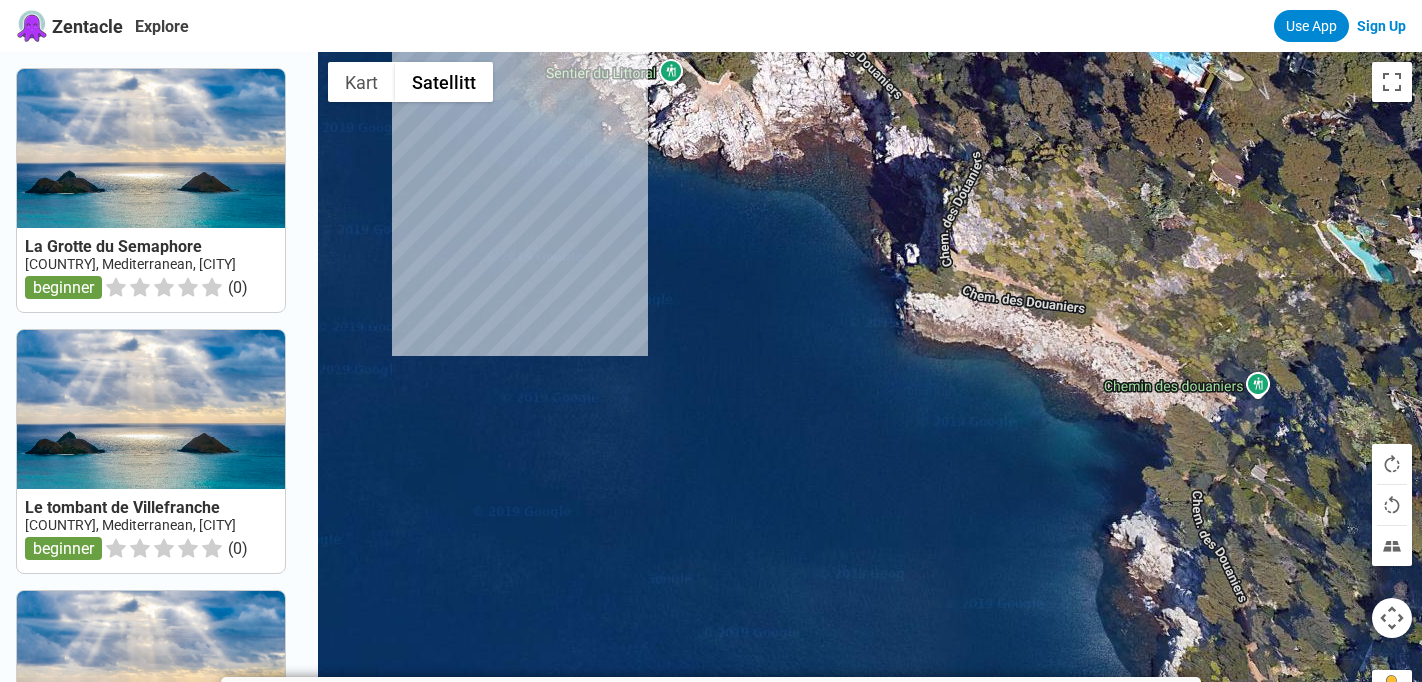 click at bounding box center (870, 393) 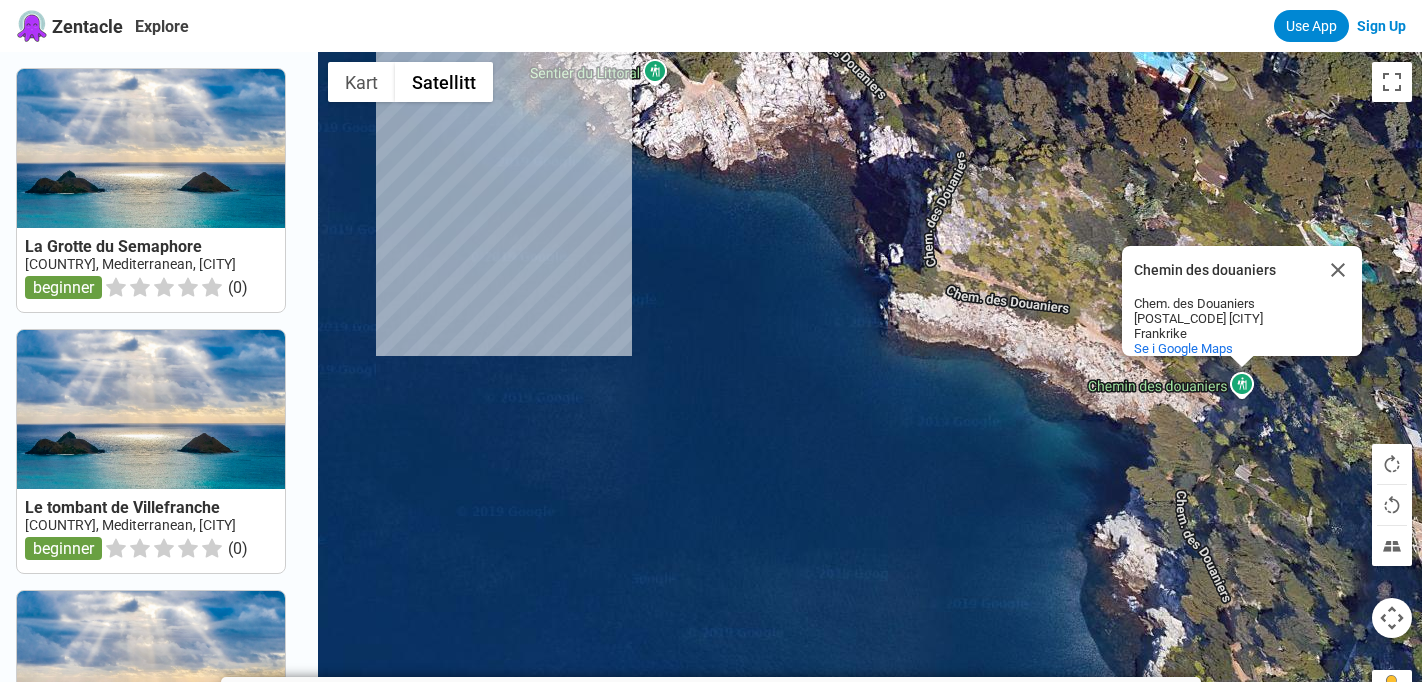 click on "Chemin des douaniers                     Chemin des douaniers                 Chem. des Douaniers 06230 Saint-Jean-Cap-Ferrat Frankrike             Se i Google Maps" at bounding box center (870, 393) 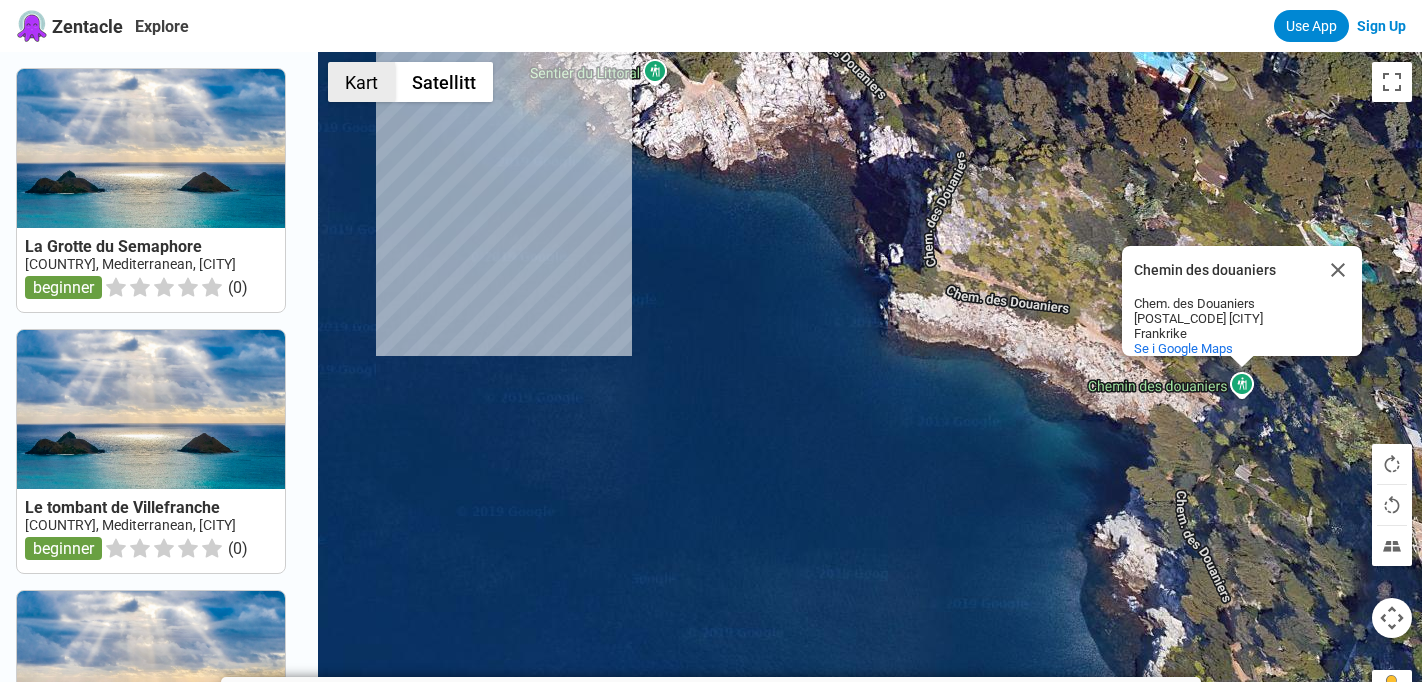 click on "Kart" at bounding box center (361, 82) 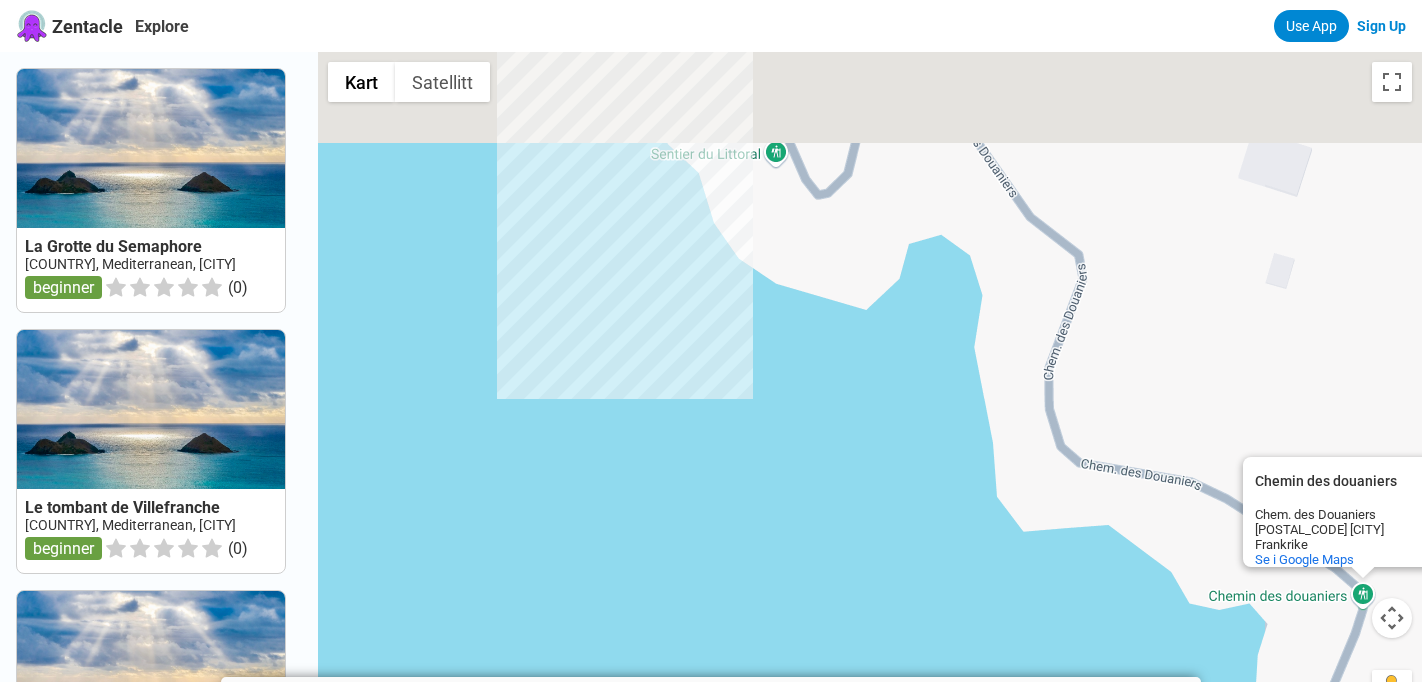 drag, startPoint x: 601, startPoint y: 286, endPoint x: 772, endPoint y: 562, distance: 324.67984 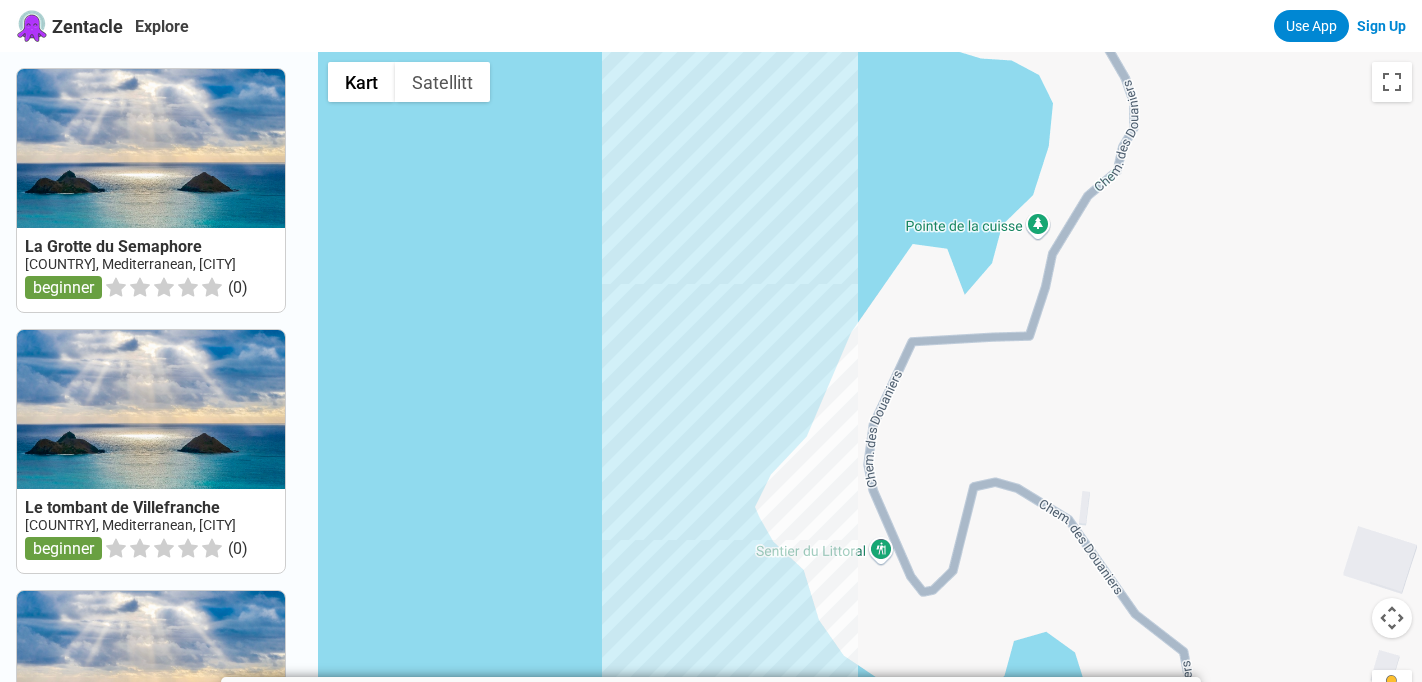 drag, startPoint x: 748, startPoint y: 511, endPoint x: 705, endPoint y: 751, distance: 243.82166 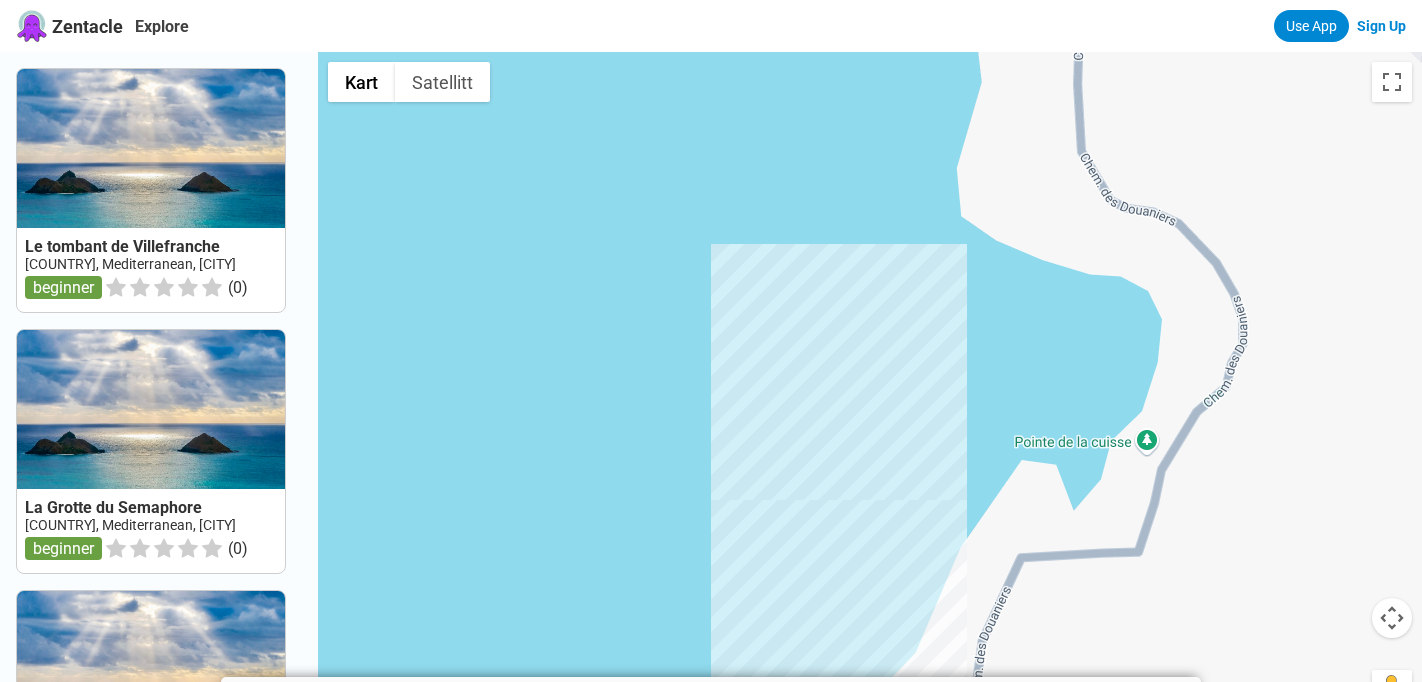 drag, startPoint x: 663, startPoint y: 374, endPoint x: 773, endPoint y: 563, distance: 218.68013 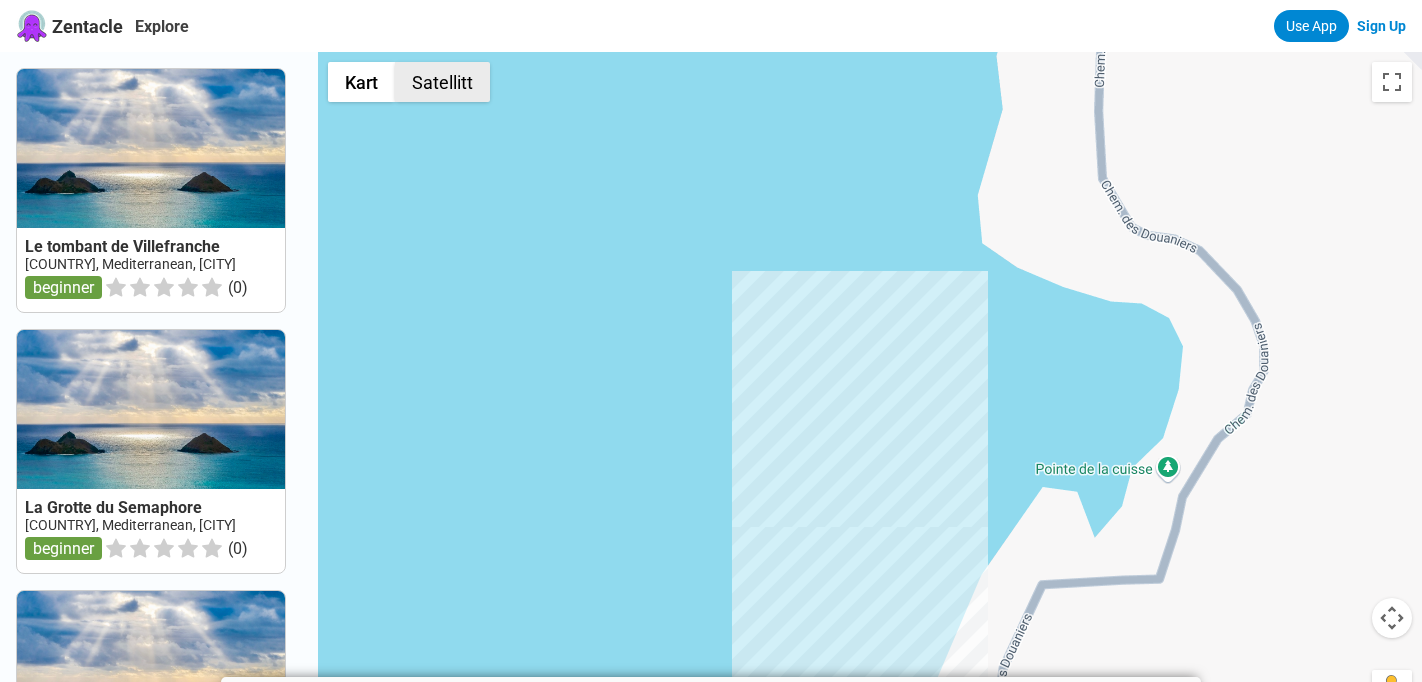 click on "Satellitt" at bounding box center (442, 82) 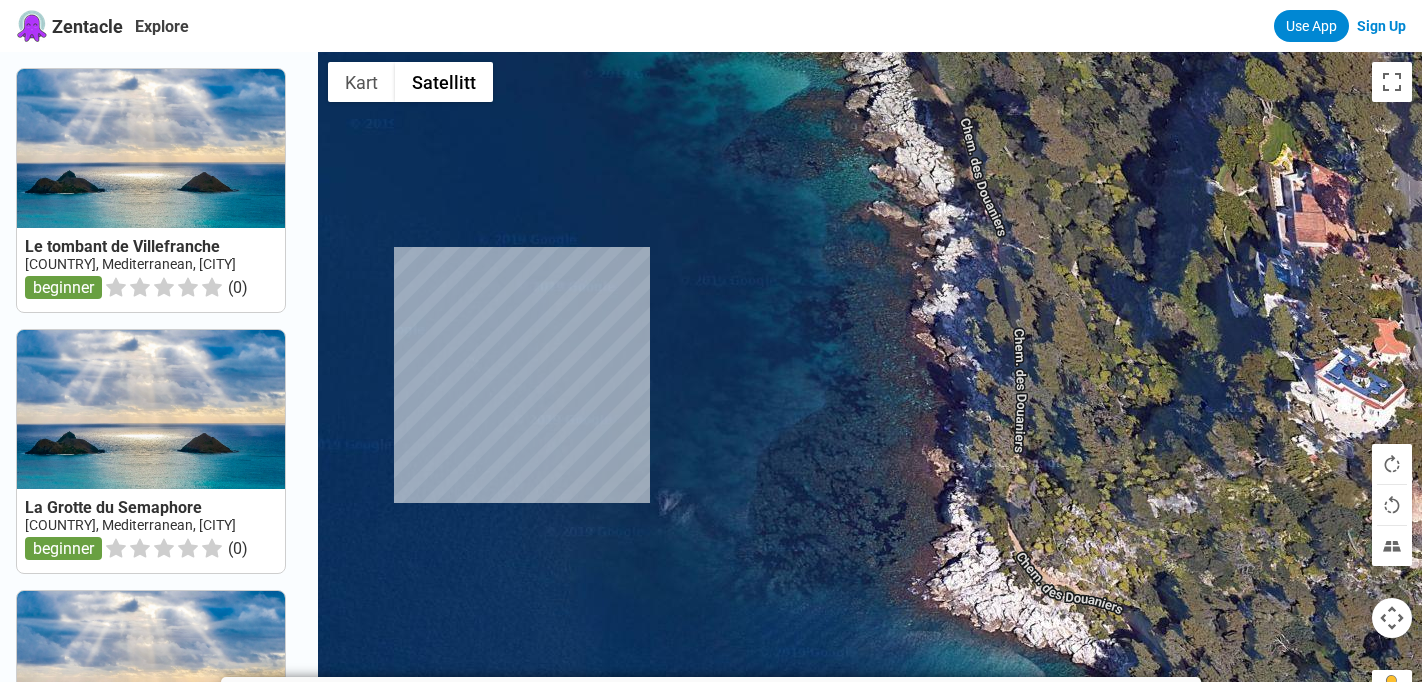 drag, startPoint x: 507, startPoint y: 56, endPoint x: 425, endPoint y: 374, distance: 328.4022 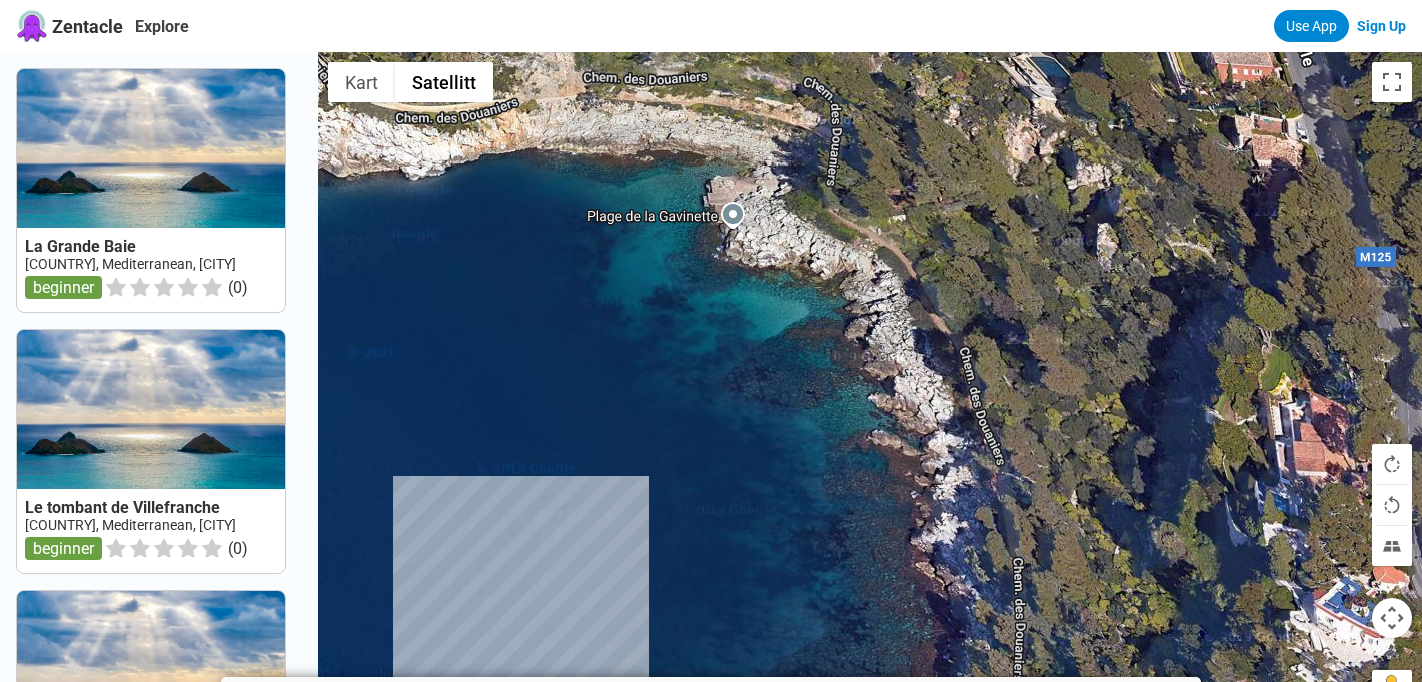 drag, startPoint x: 434, startPoint y: 355, endPoint x: 436, endPoint y: 597, distance: 242.00827 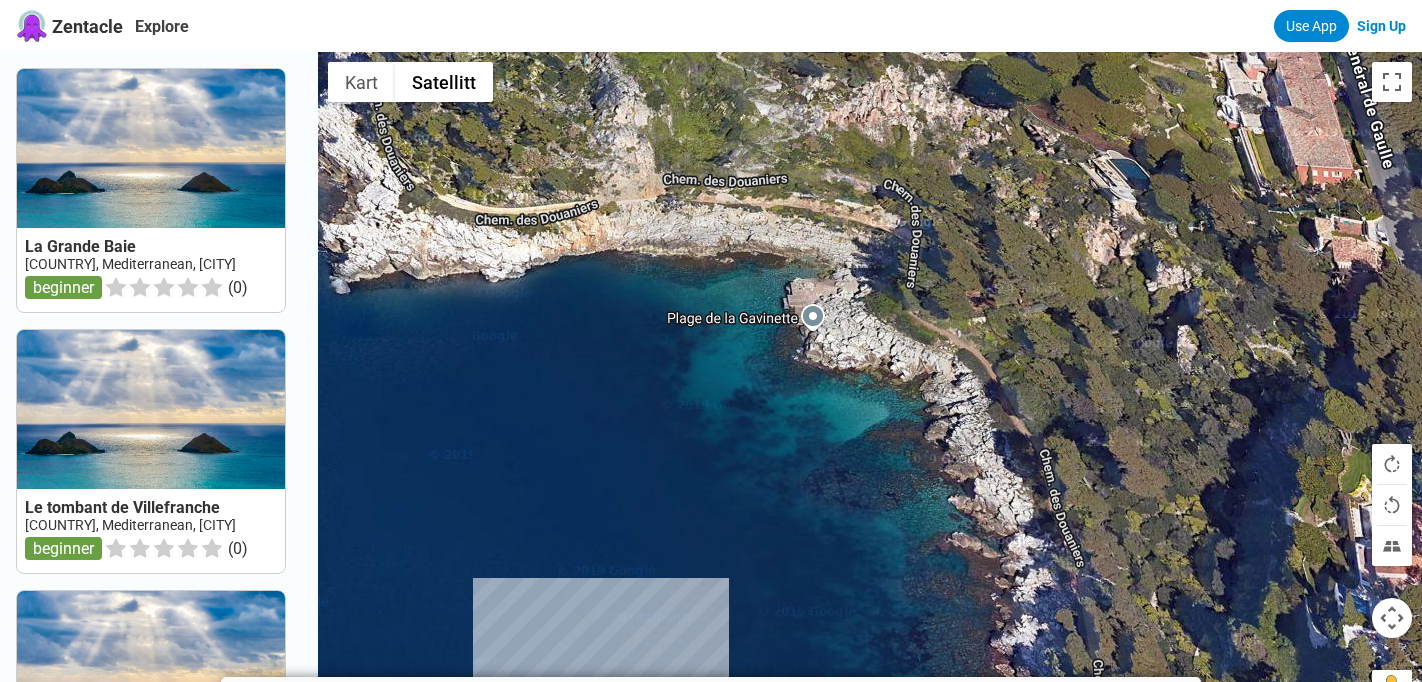 drag, startPoint x: 483, startPoint y: 450, endPoint x: 561, endPoint y: 542, distance: 120.61509 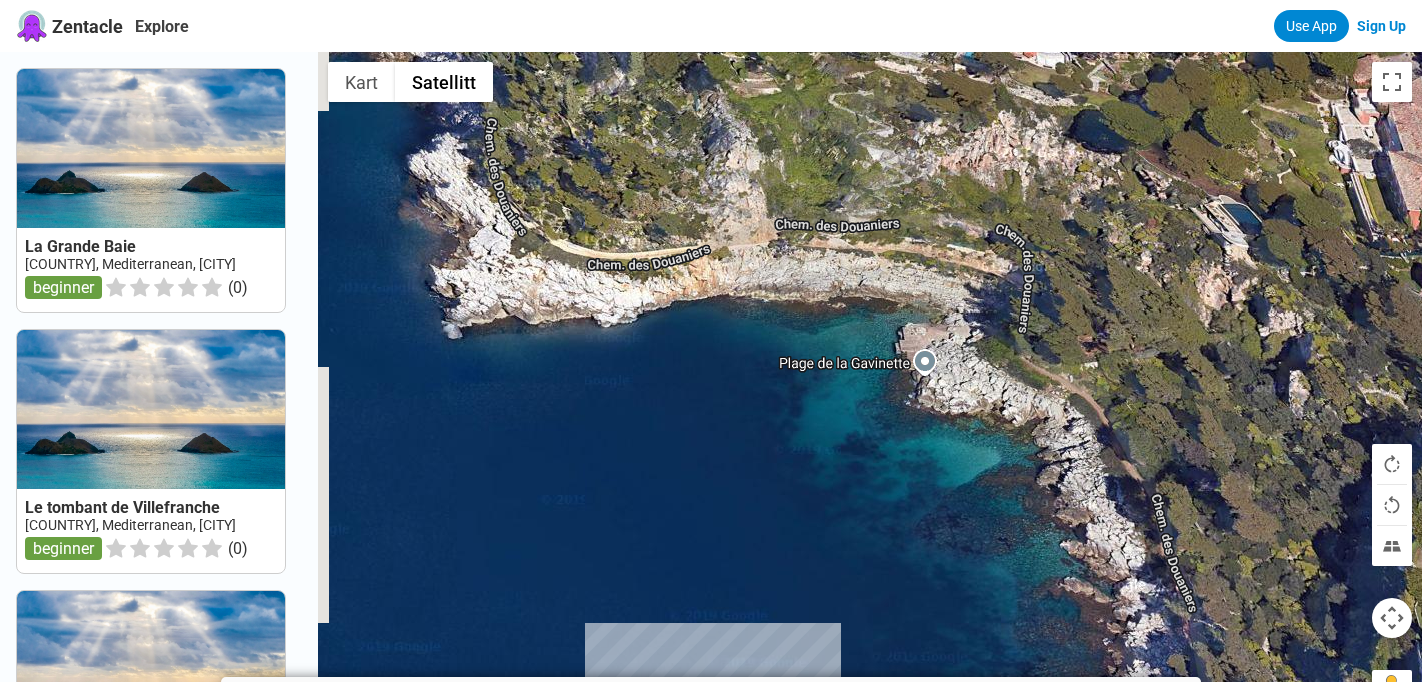 drag, startPoint x: 614, startPoint y: 400, endPoint x: 734, endPoint y: 444, distance: 127.81236 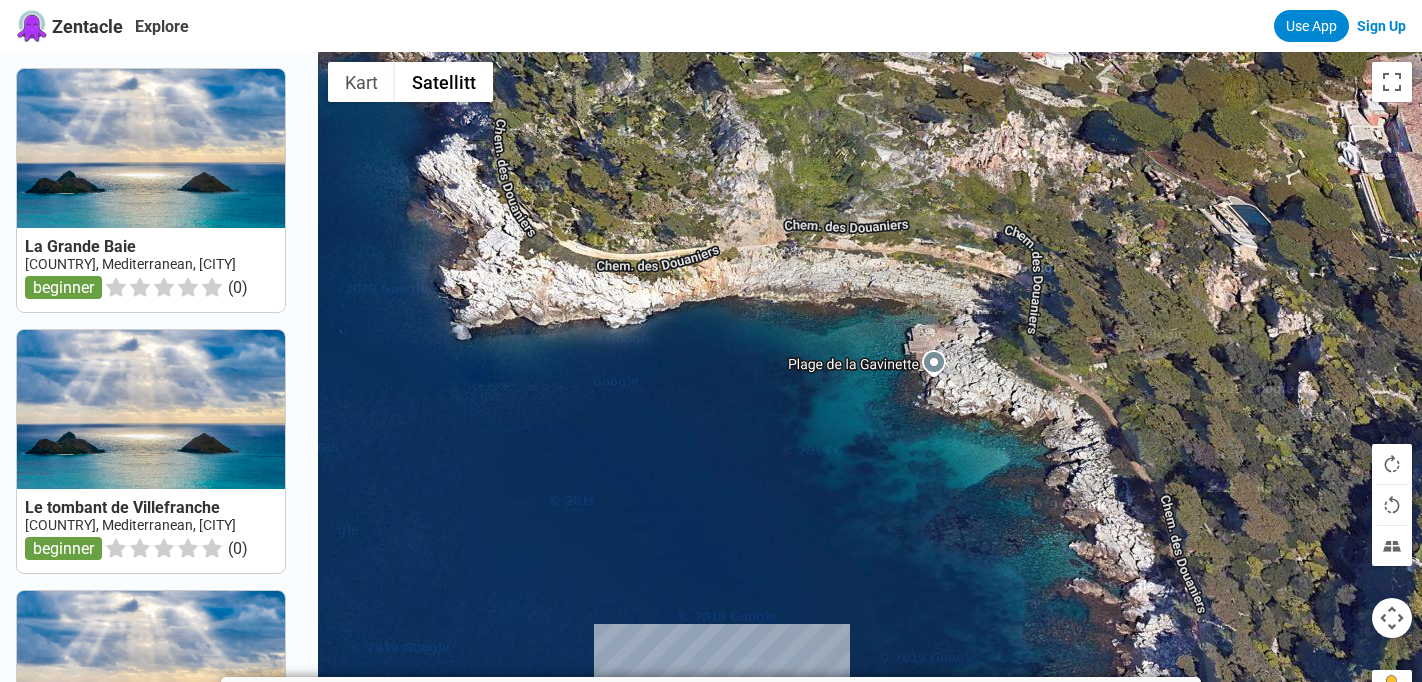 click on "Chemin des douaniers                     Chemin des douaniers                 Chem. des Douaniers 06230 Saint-Jean-Cap-Ferrat Frankrike             Se i Google Maps" at bounding box center [870, 393] 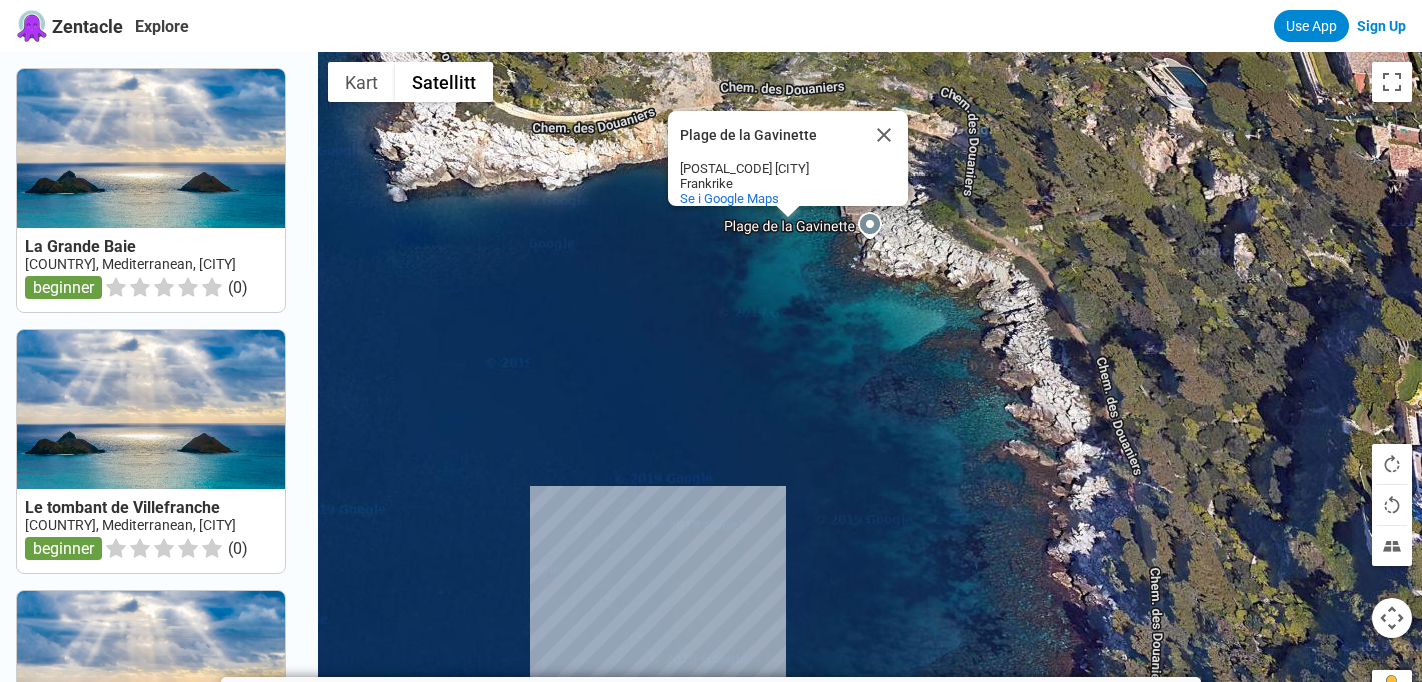 drag, startPoint x: 729, startPoint y: 454, endPoint x: 659, endPoint y: 302, distance: 167.34396 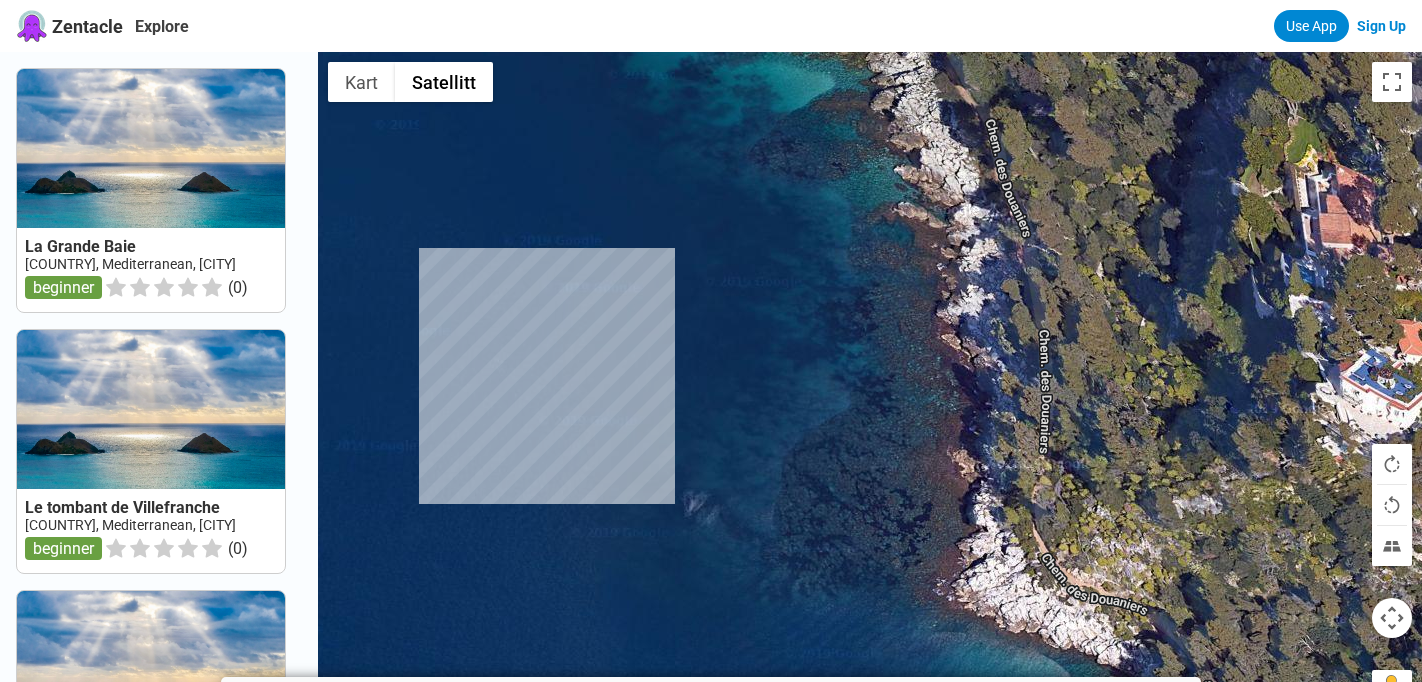 drag, startPoint x: 661, startPoint y: 421, endPoint x: 555, endPoint y: 192, distance: 252.34302 